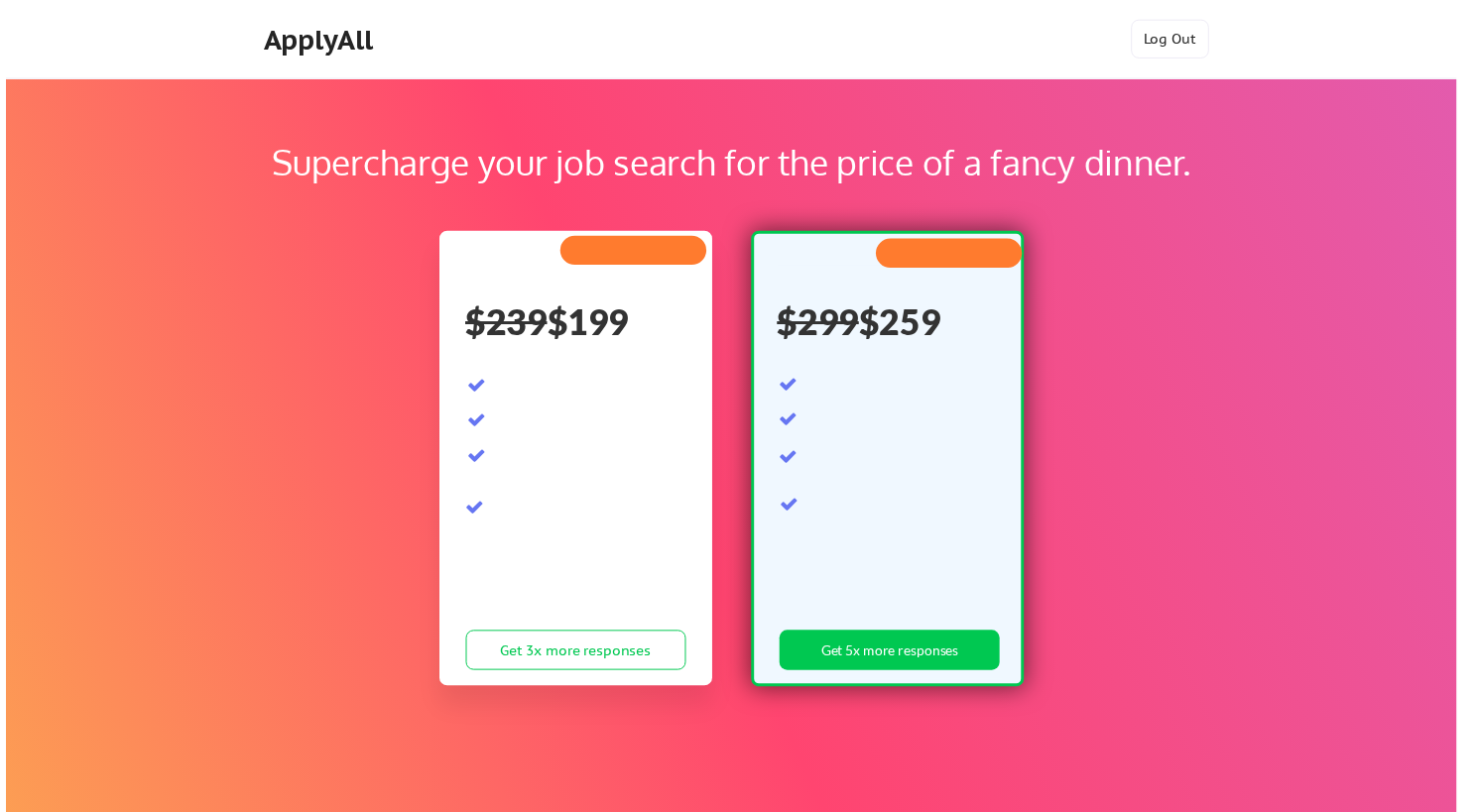 scroll, scrollTop: 0, scrollLeft: 0, axis: both 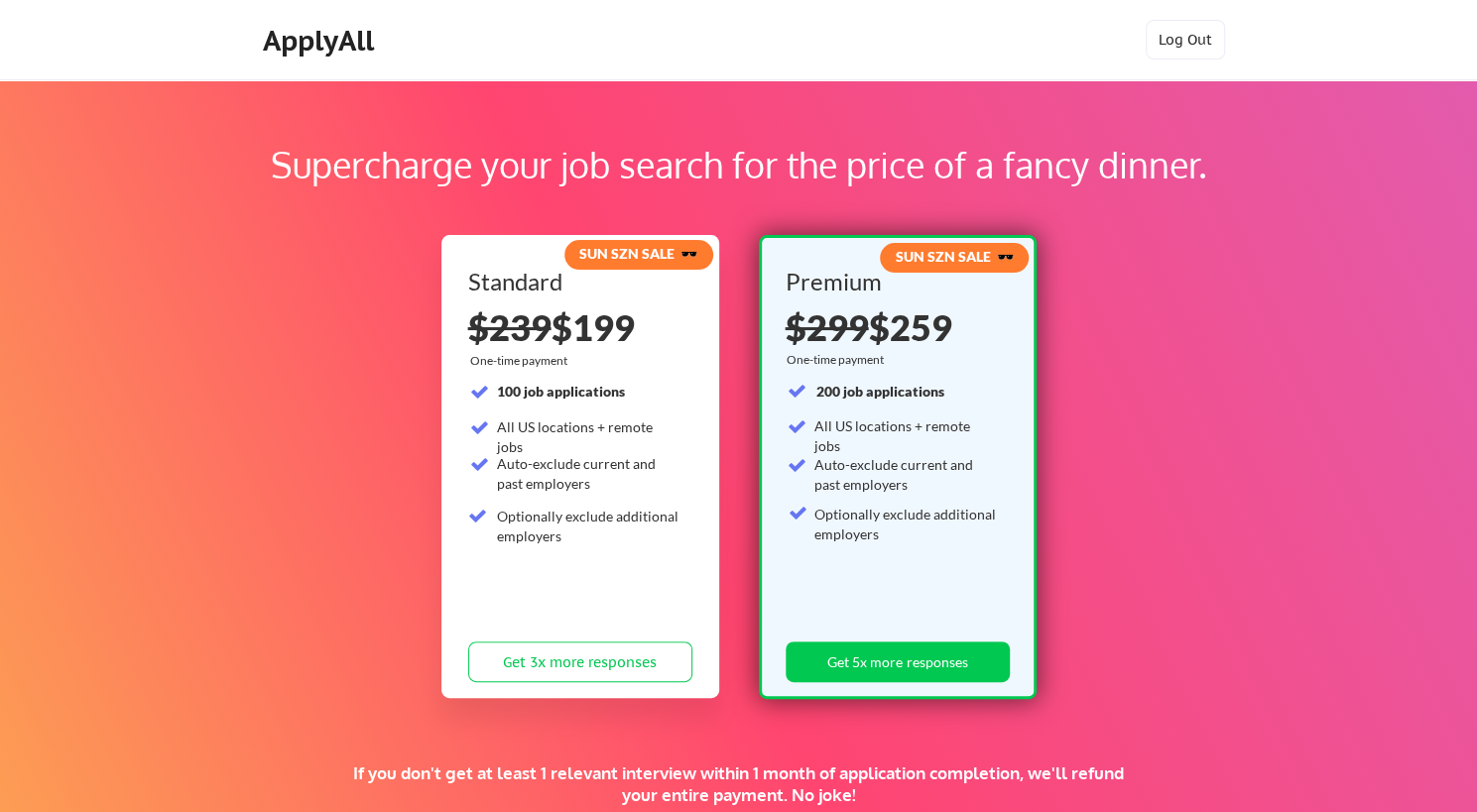 click on "ApplyAll" at bounding box center [321, 45] 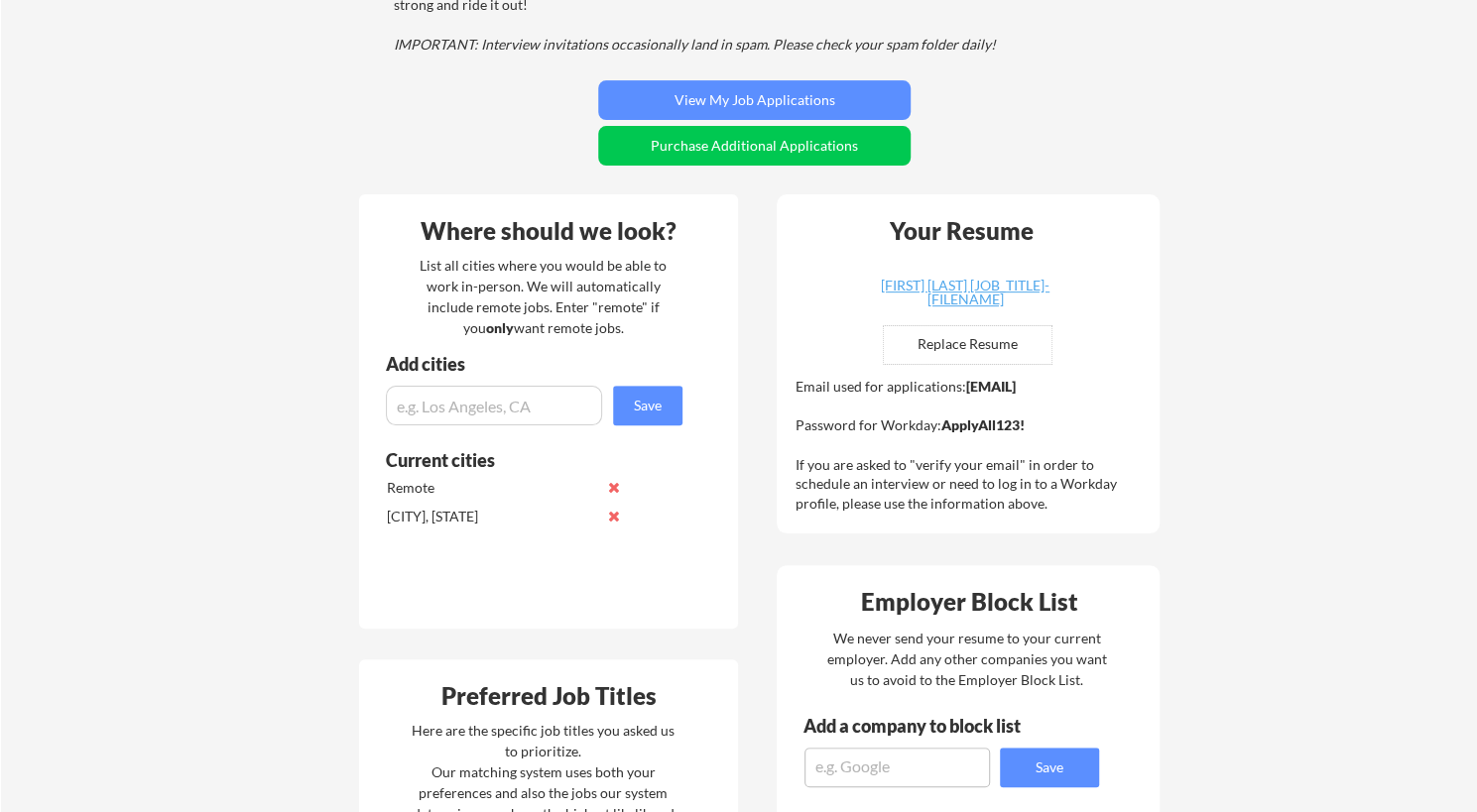 scroll, scrollTop: 387, scrollLeft: 0, axis: vertical 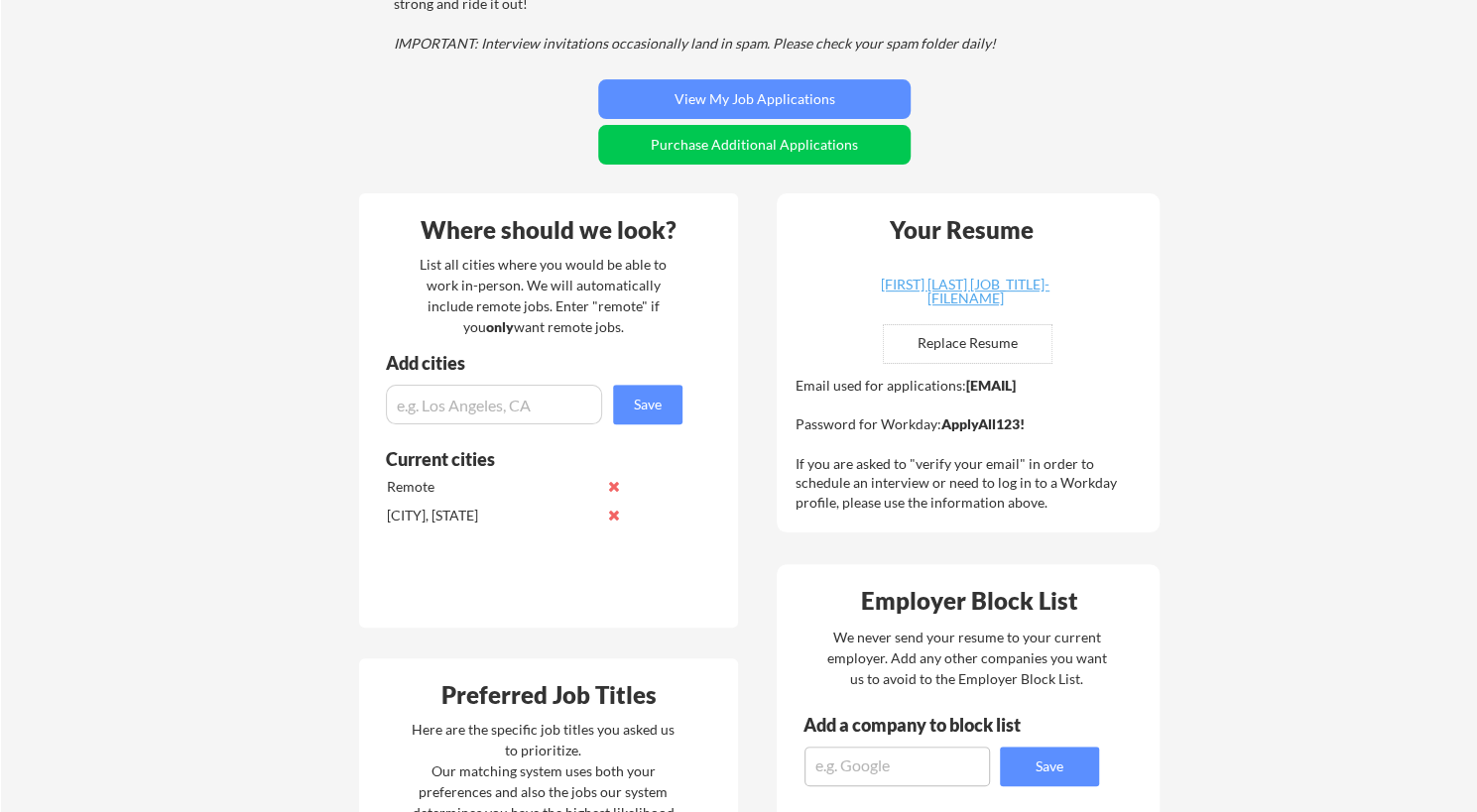 click at bounding box center [613, 515] 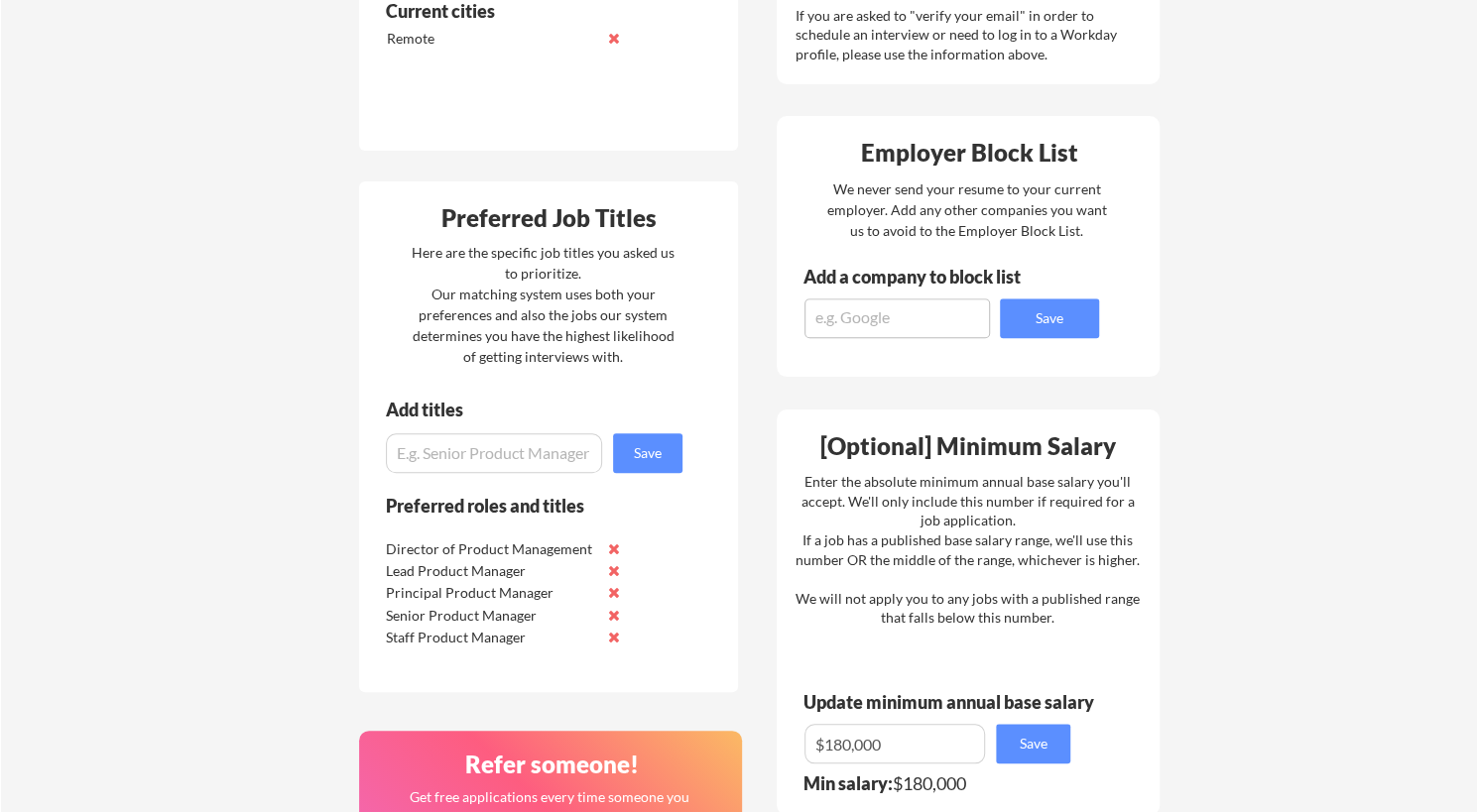 scroll, scrollTop: 831, scrollLeft: 0, axis: vertical 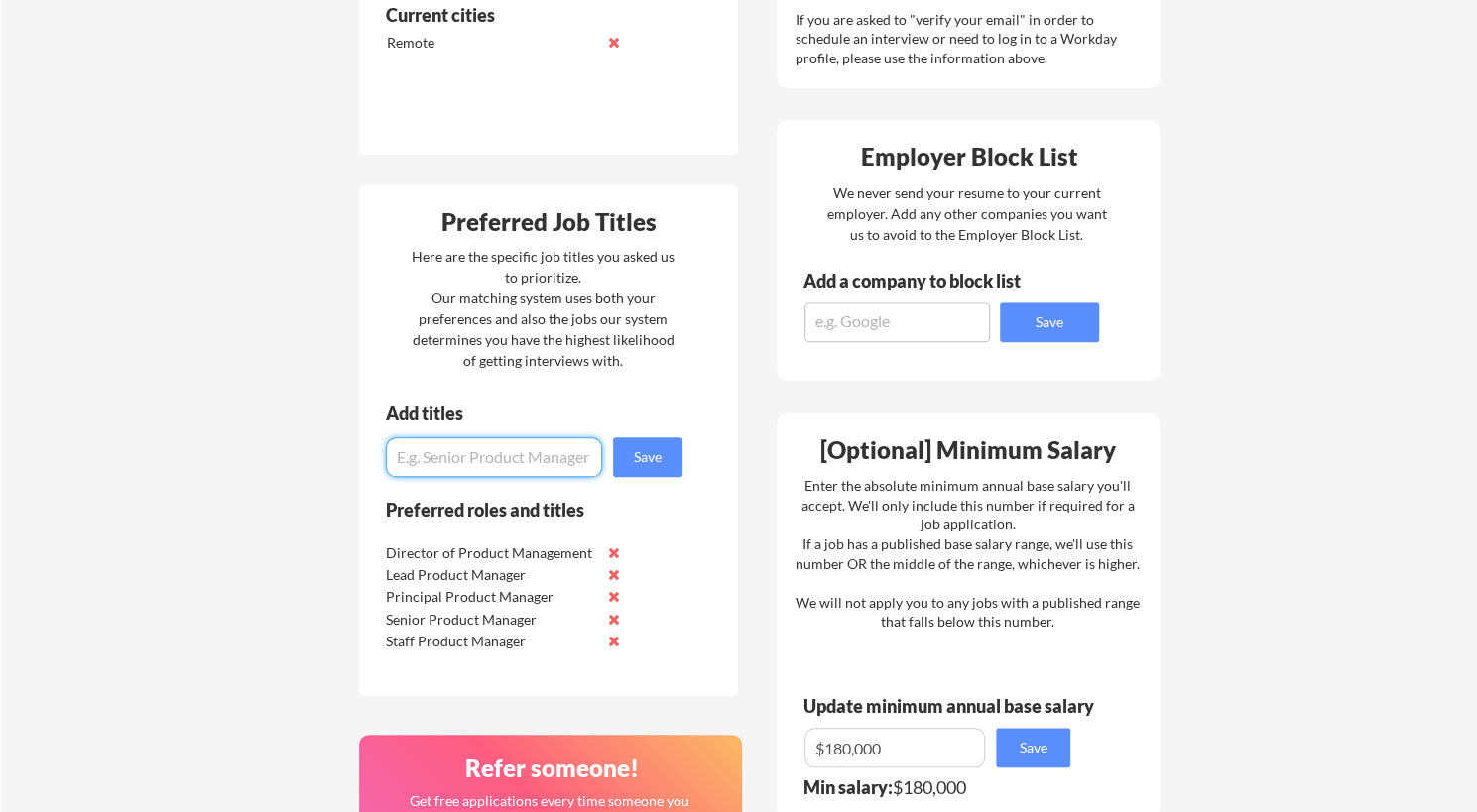 click at bounding box center [494, 457] 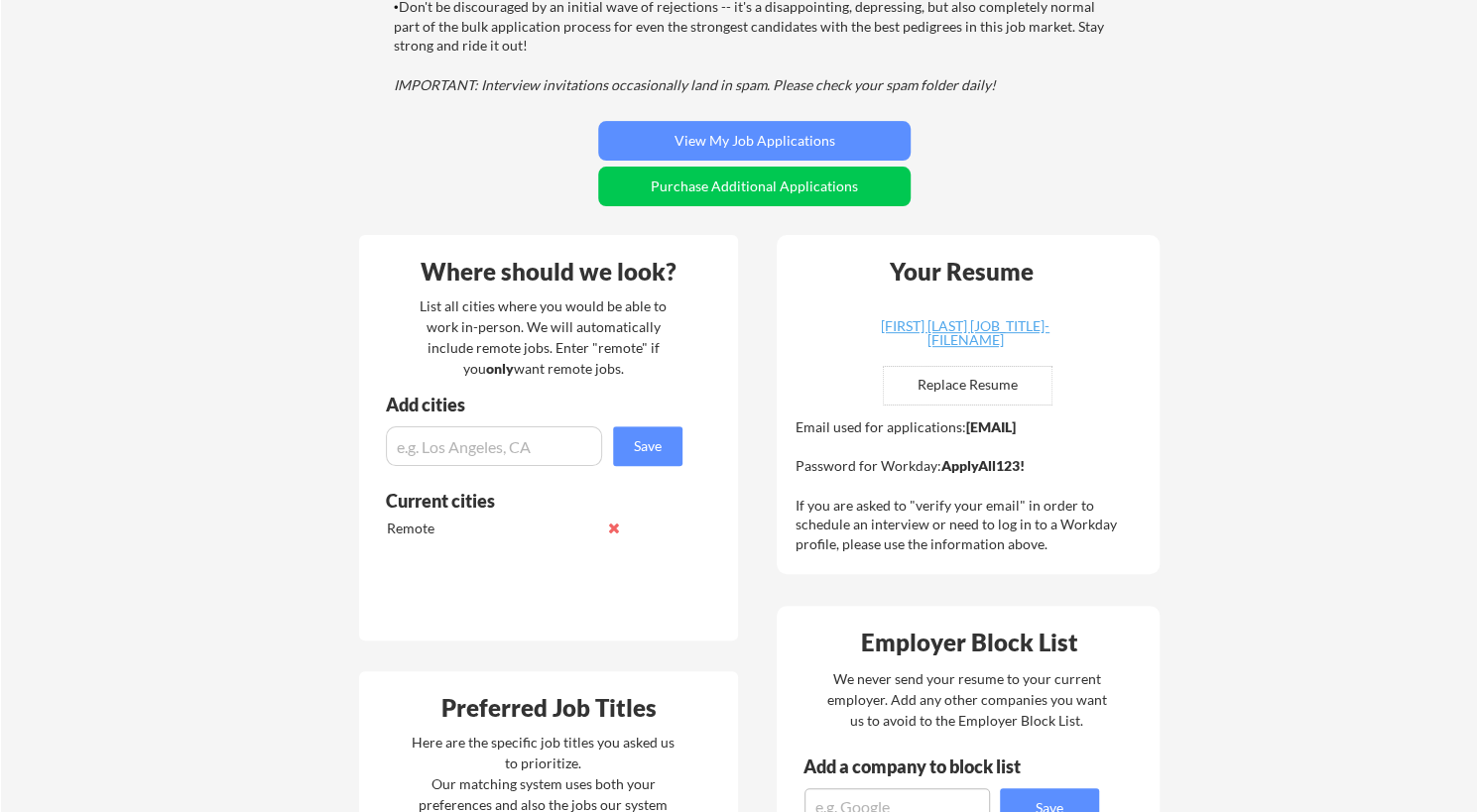 scroll, scrollTop: 344, scrollLeft: 0, axis: vertical 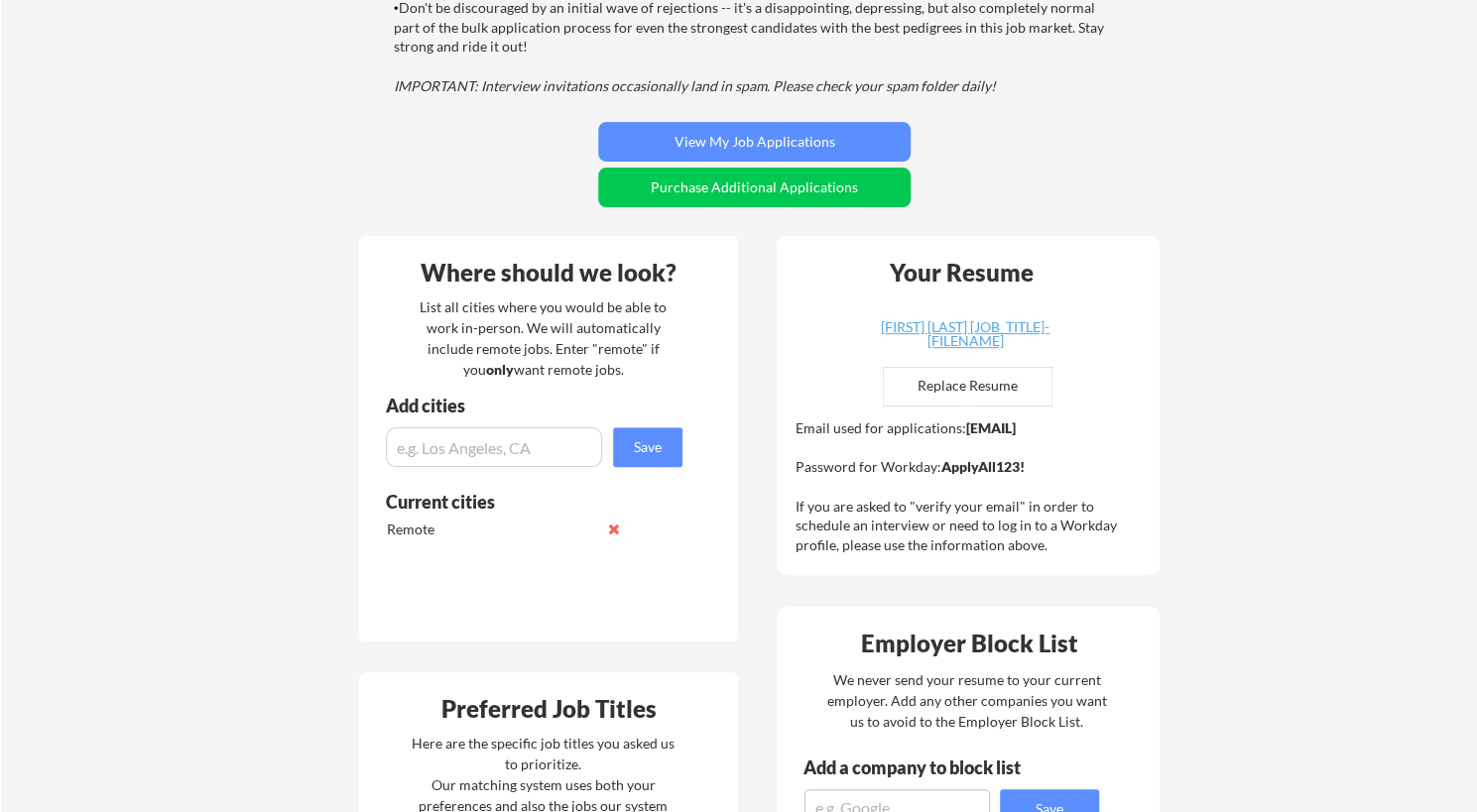 click at bounding box center (967, 387) 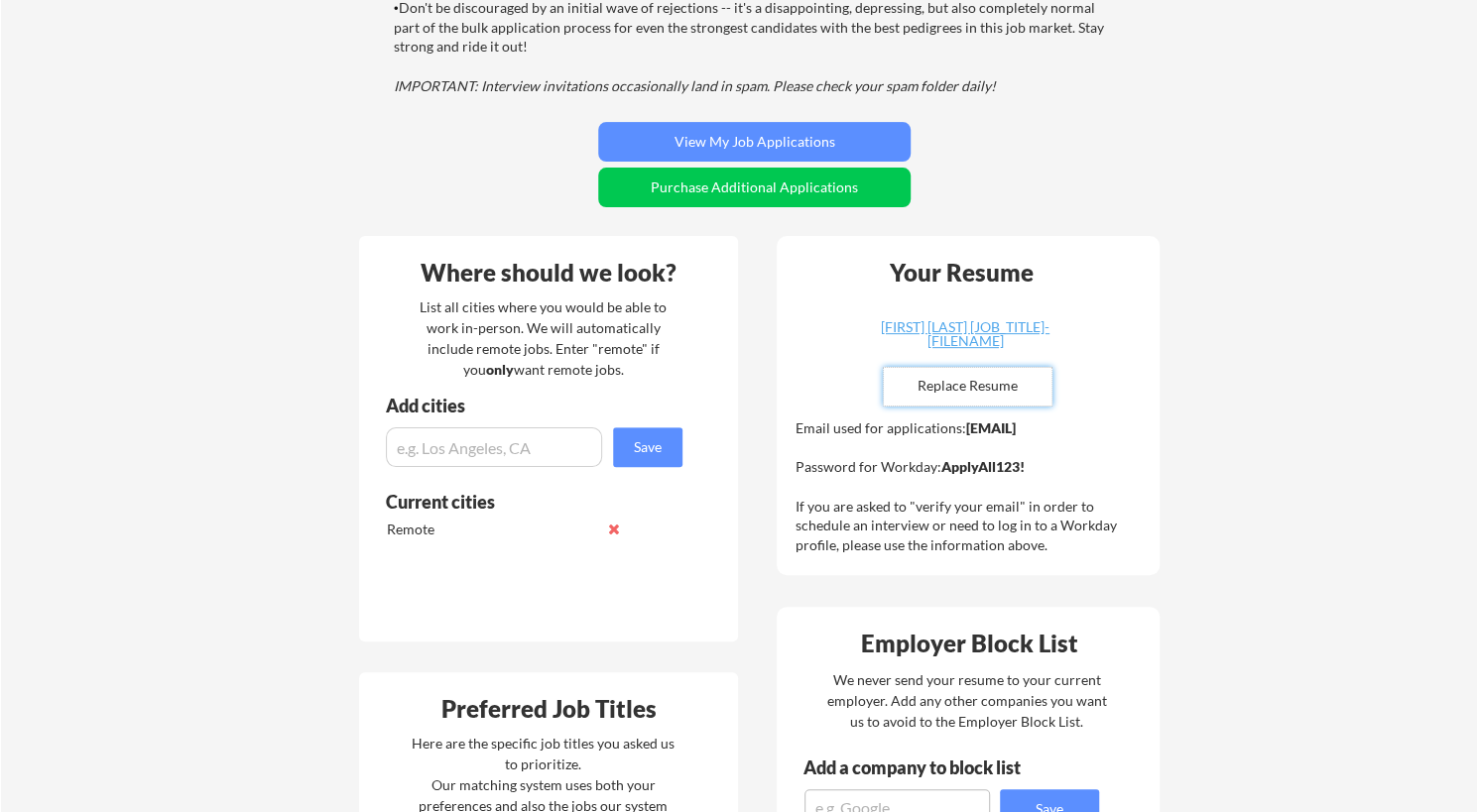 type on "C:\fakepath\Jane Mareth Product Manager Resume - 102025.pdf" 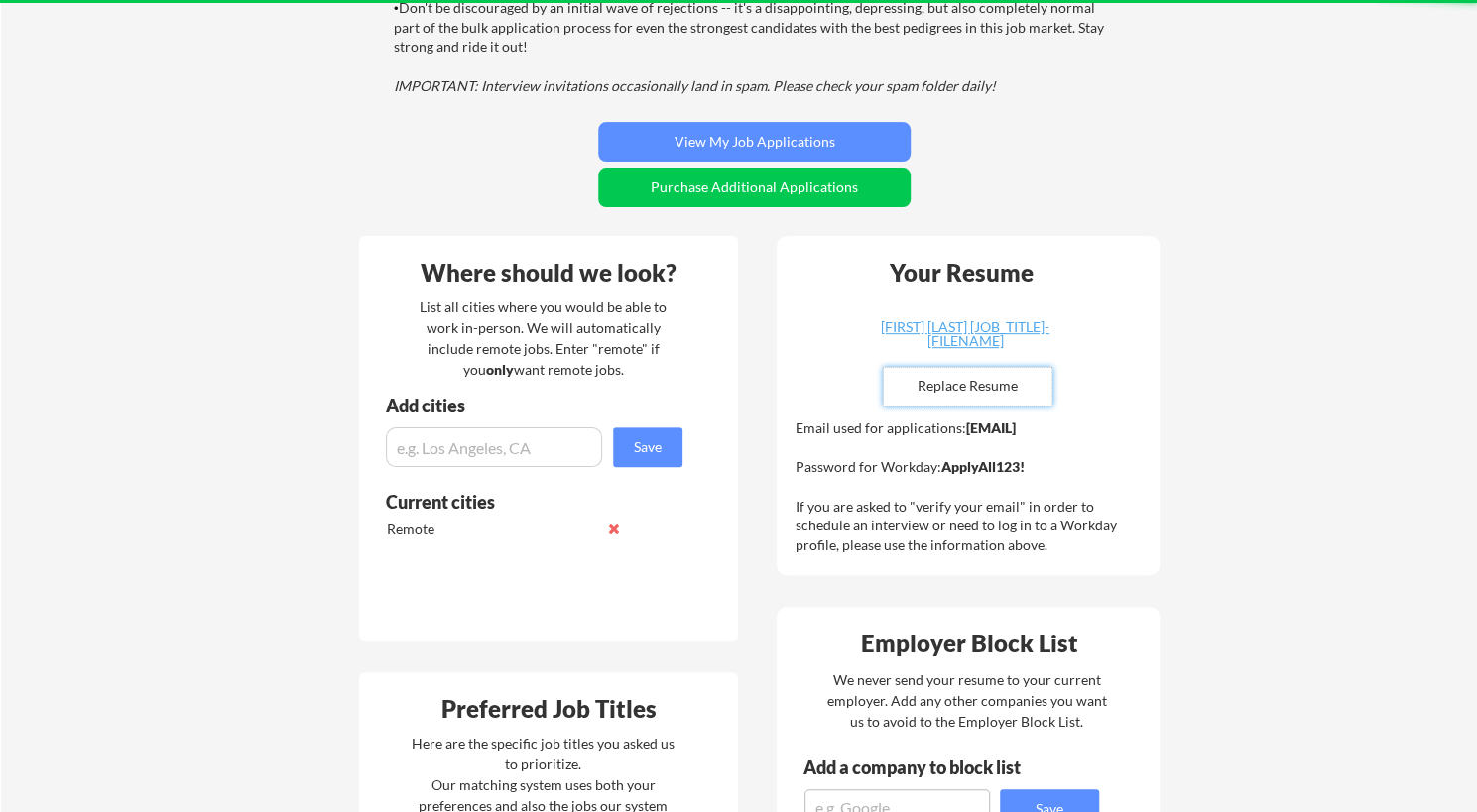 type 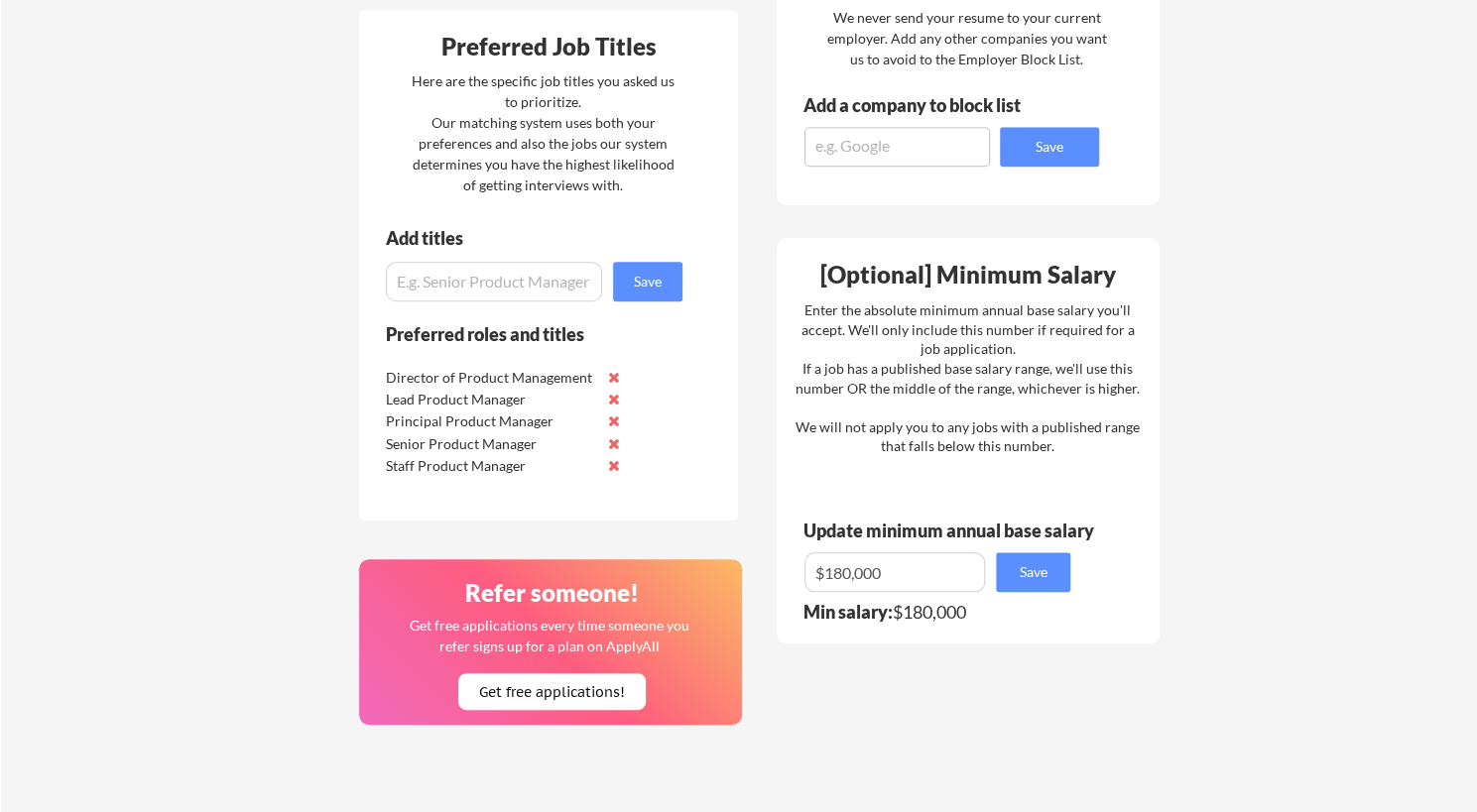 scroll, scrollTop: 1007, scrollLeft: 0, axis: vertical 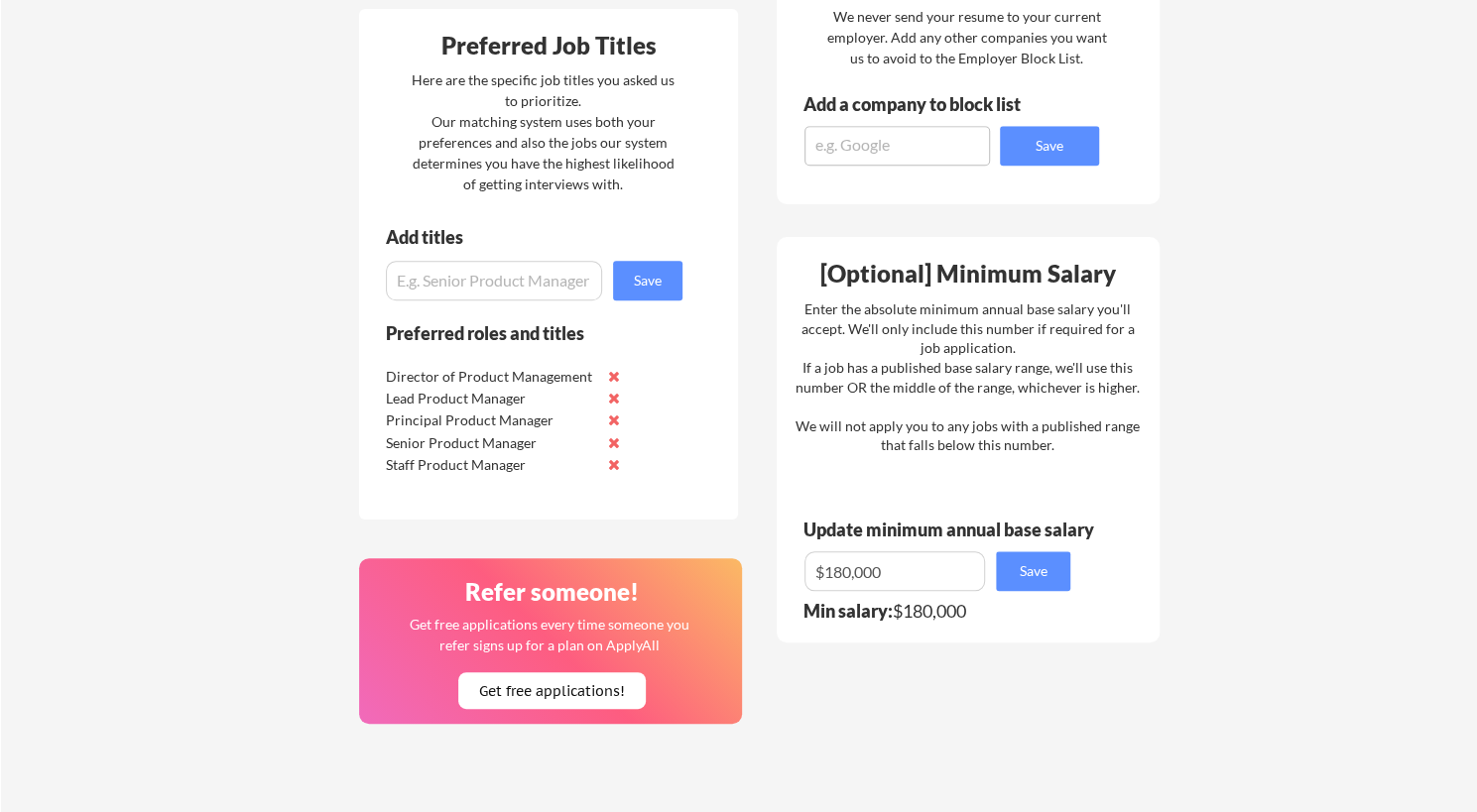 click at bounding box center [494, 281] 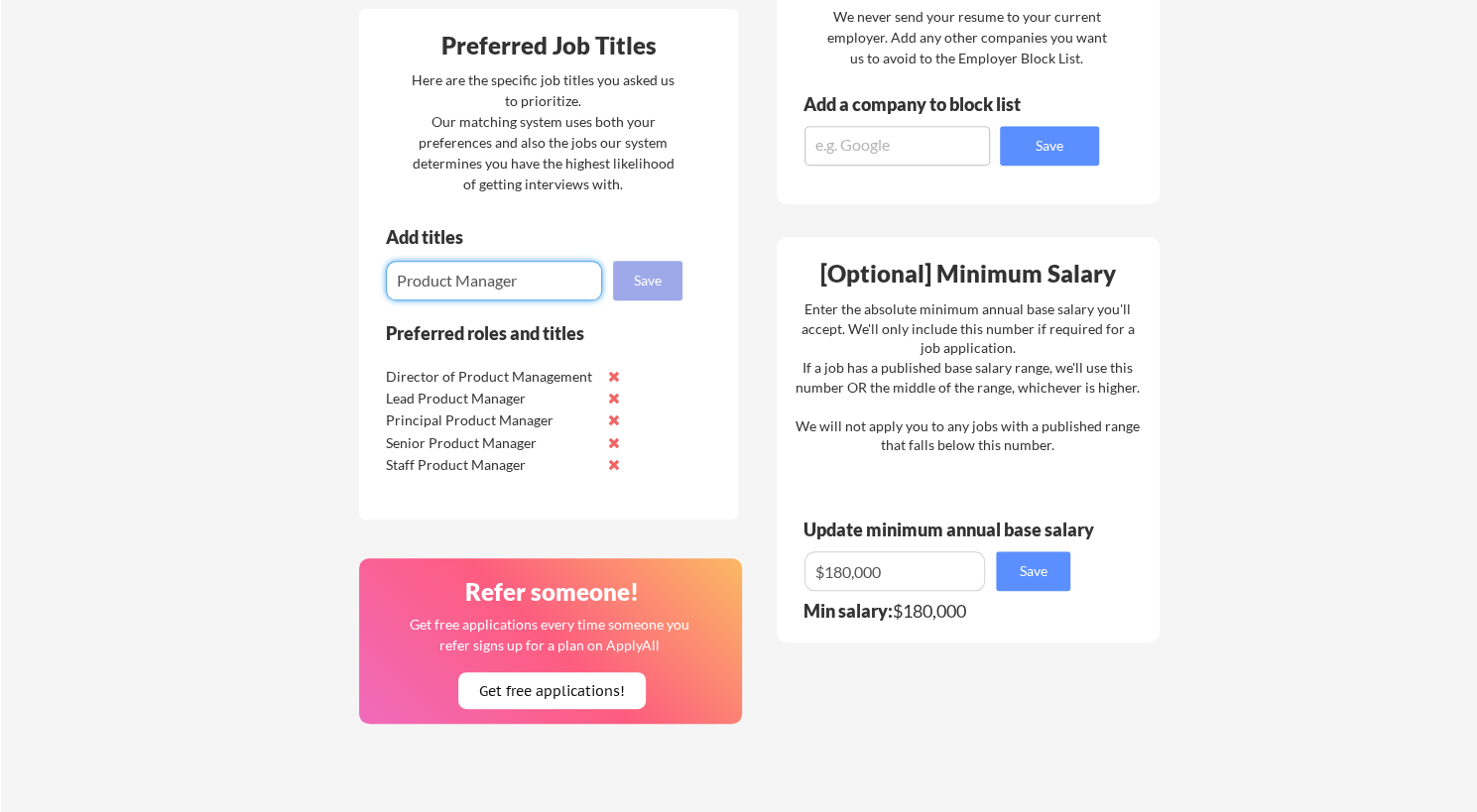 type on "Product Manager" 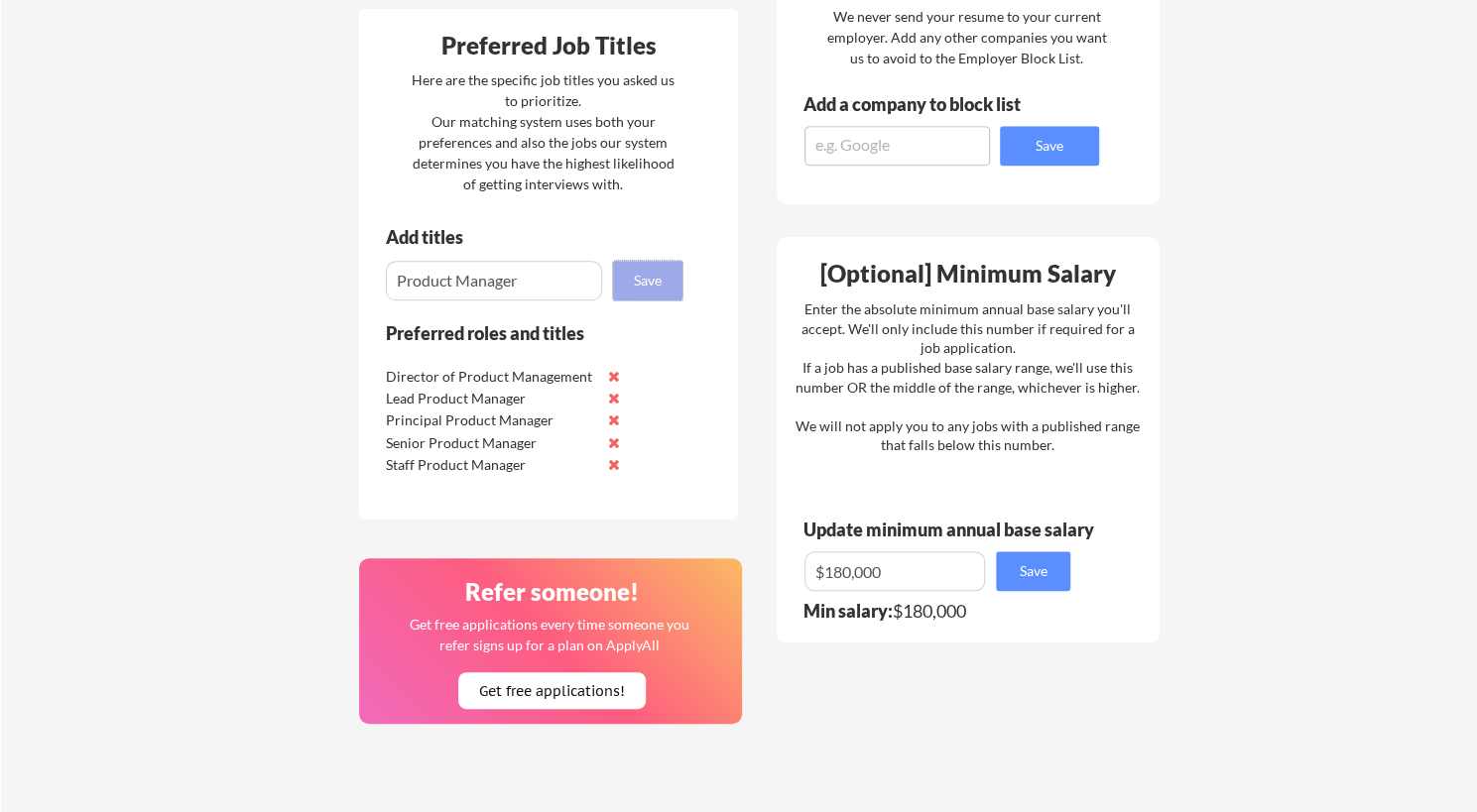 click on "Save" at bounding box center [648, 281] 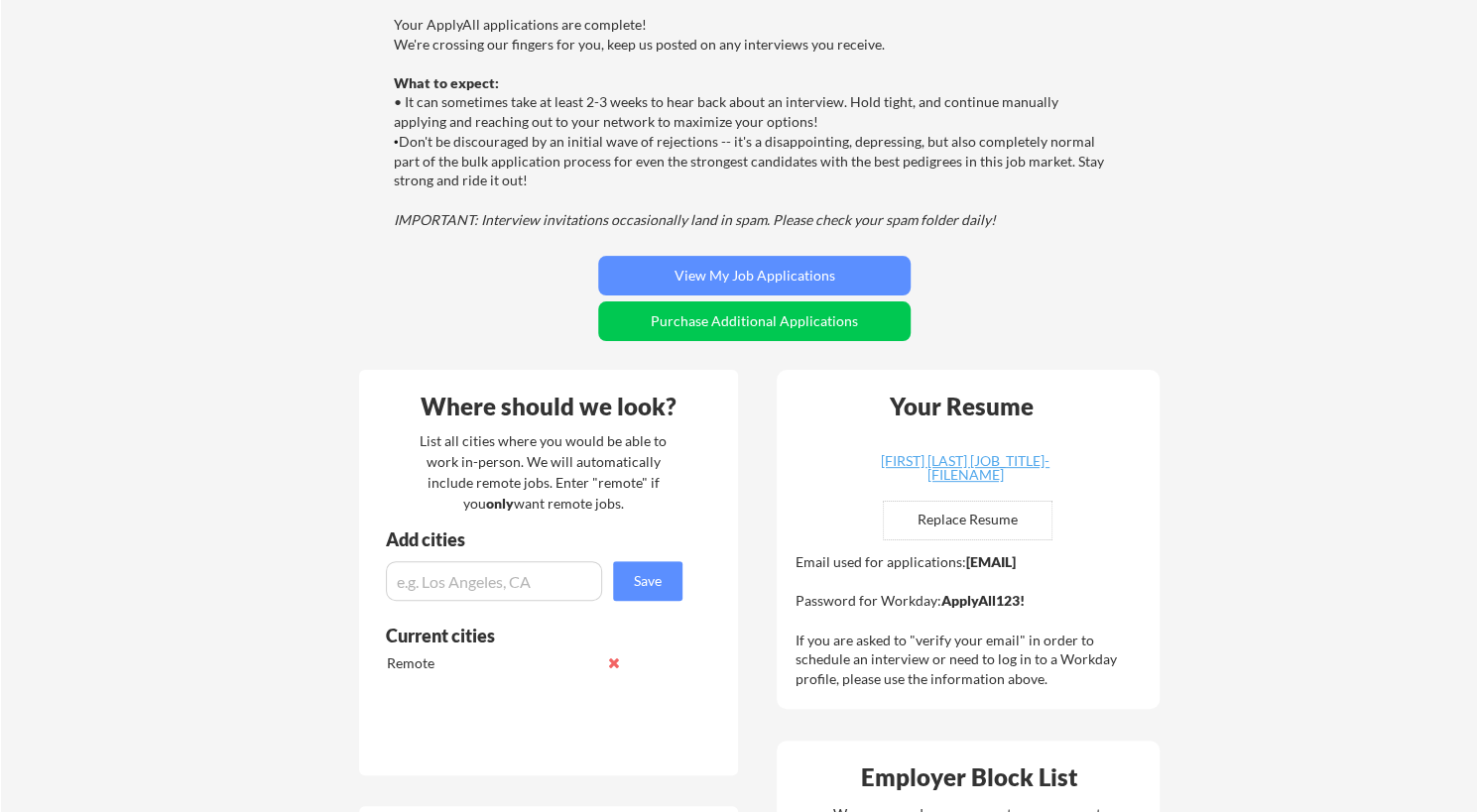 scroll, scrollTop: 212, scrollLeft: 0, axis: vertical 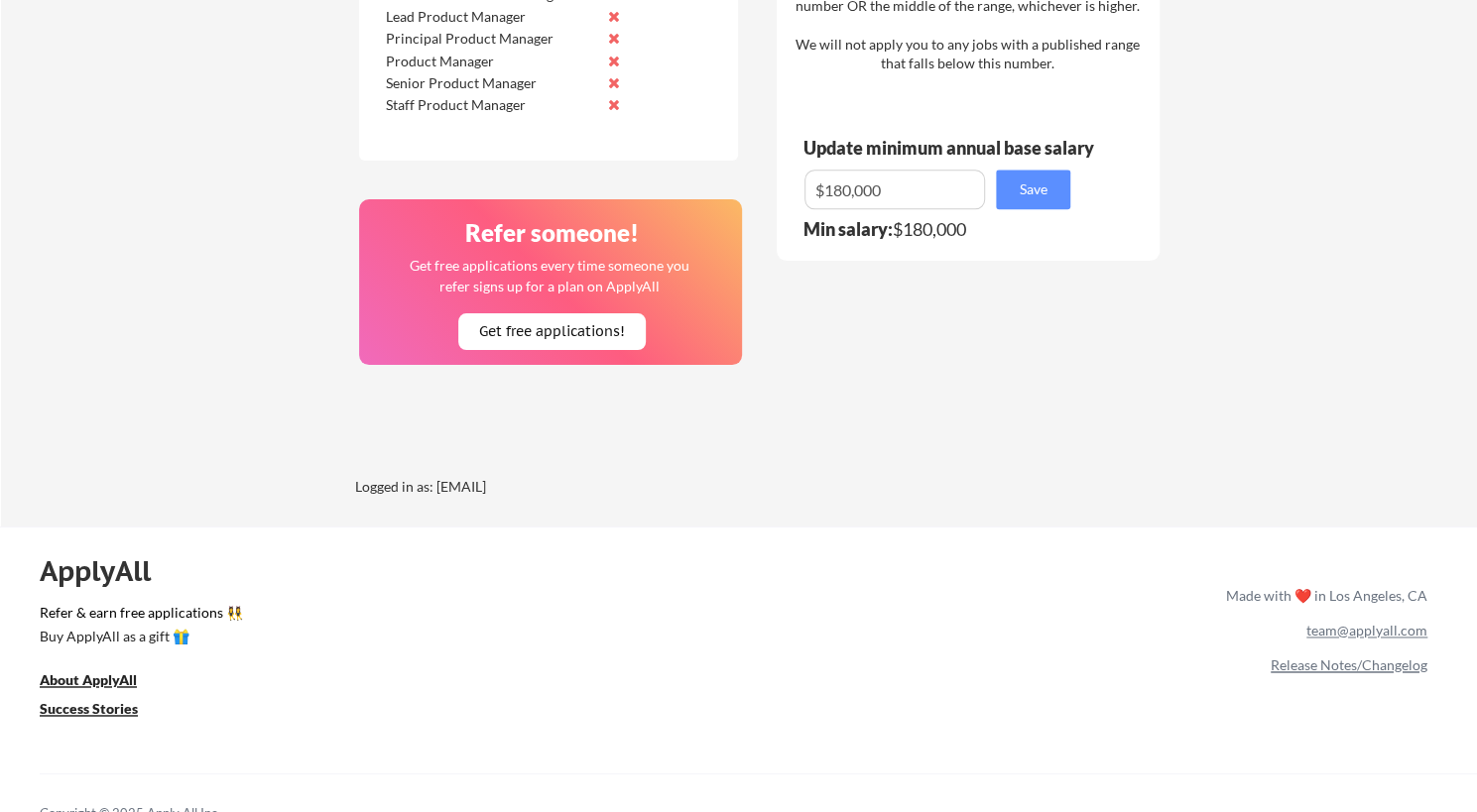 click on "Release Notes/Changelog" at bounding box center (1349, 664) 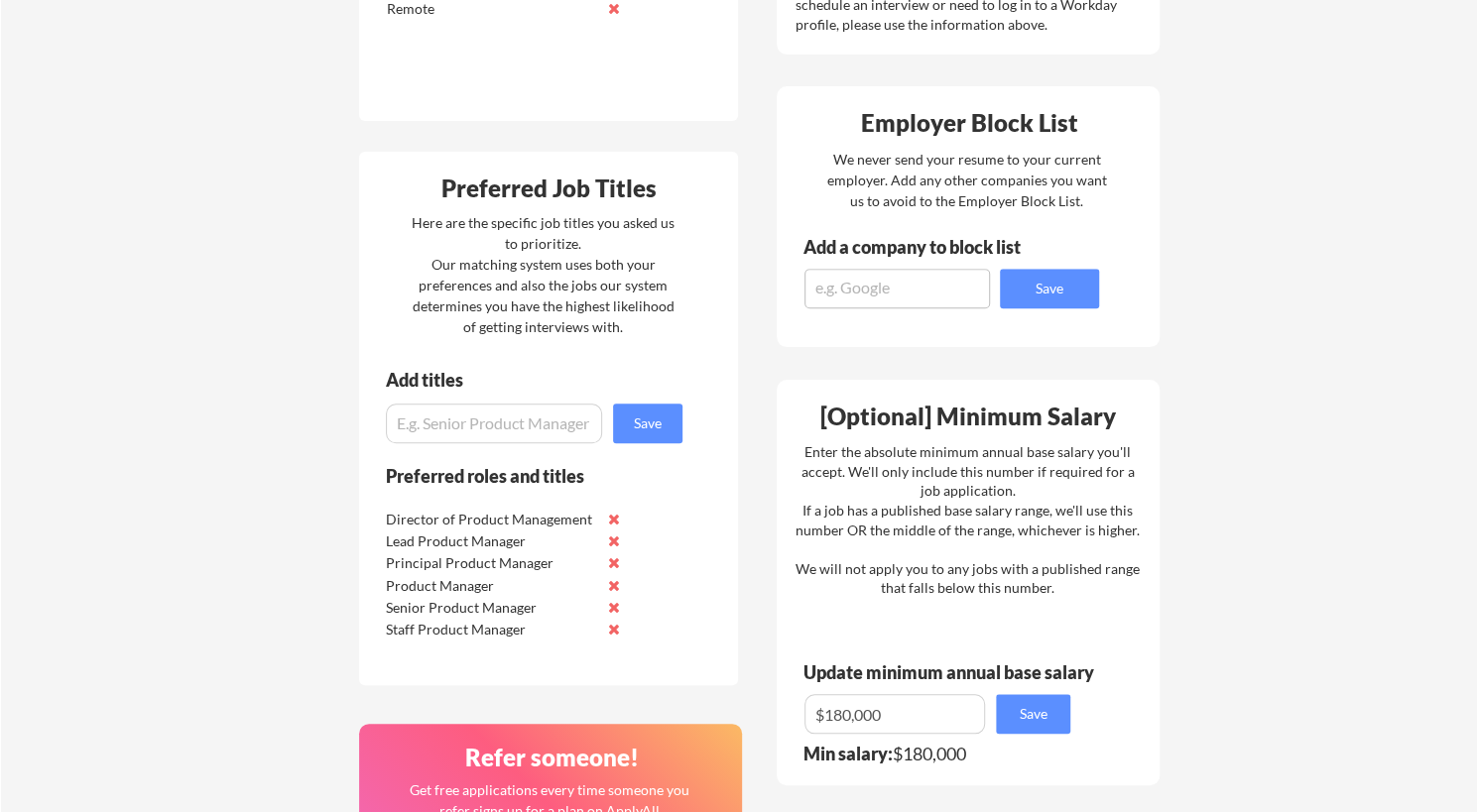 scroll, scrollTop: 875, scrollLeft: 0, axis: vertical 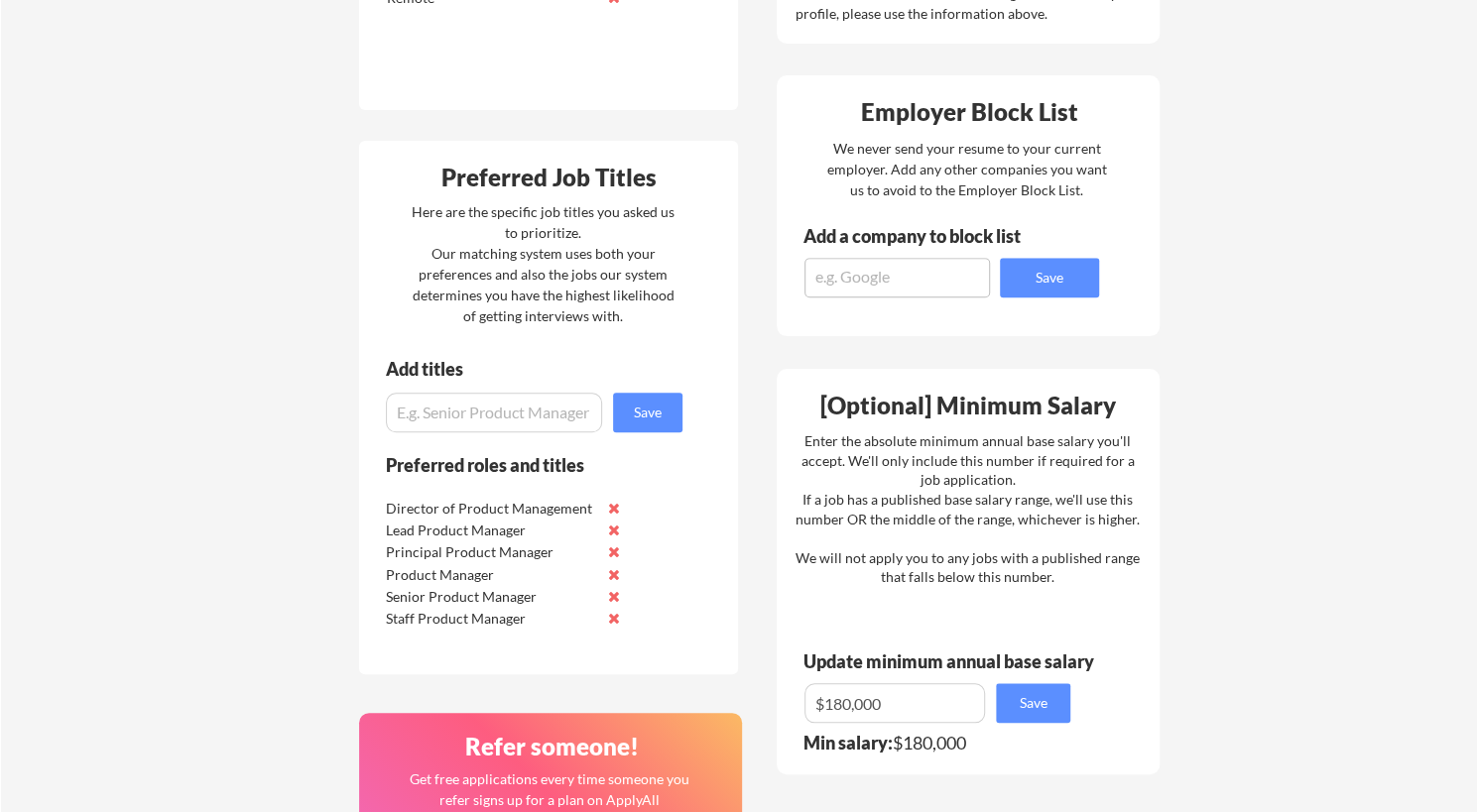 click at bounding box center (897, 278) 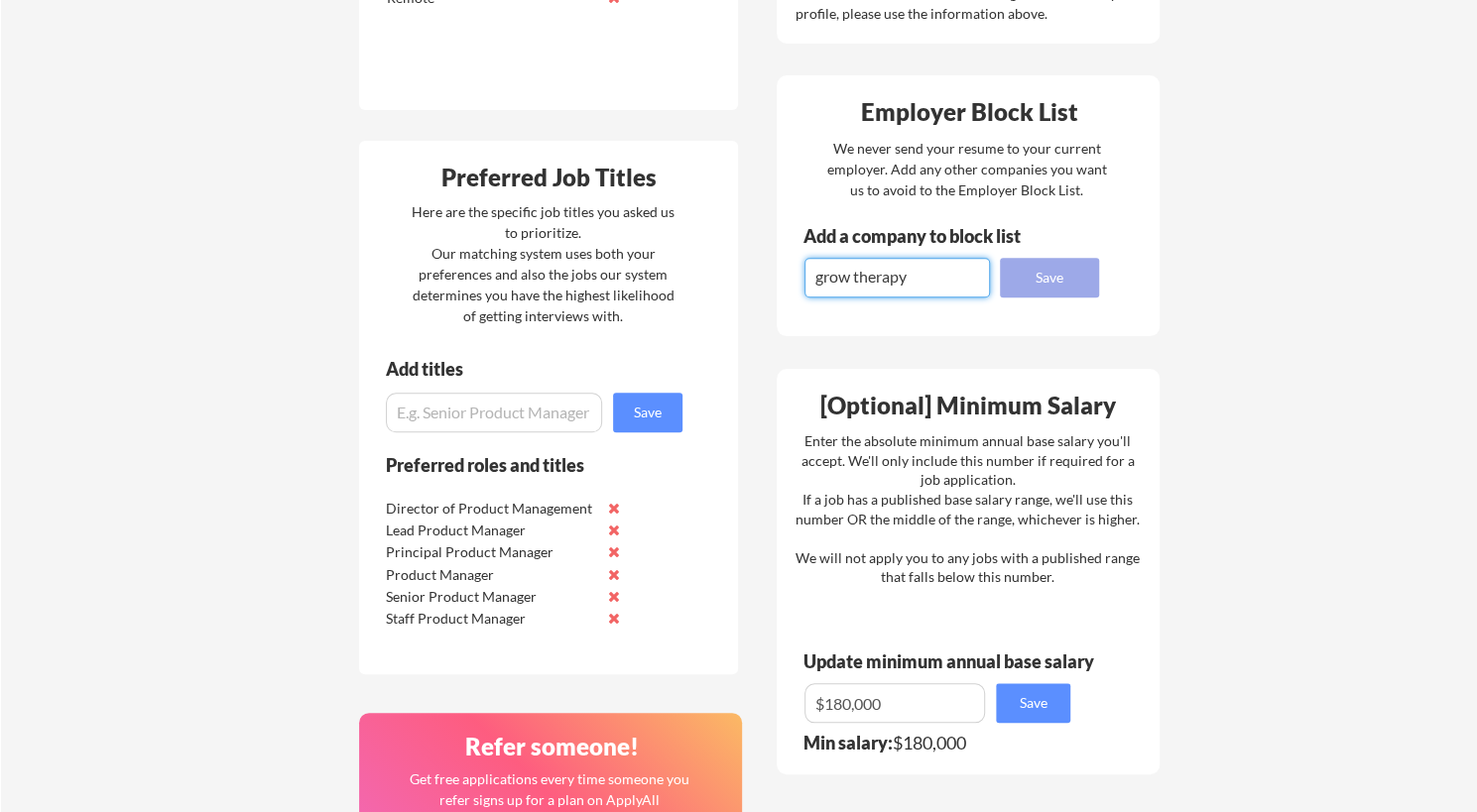 type on "grow therapy" 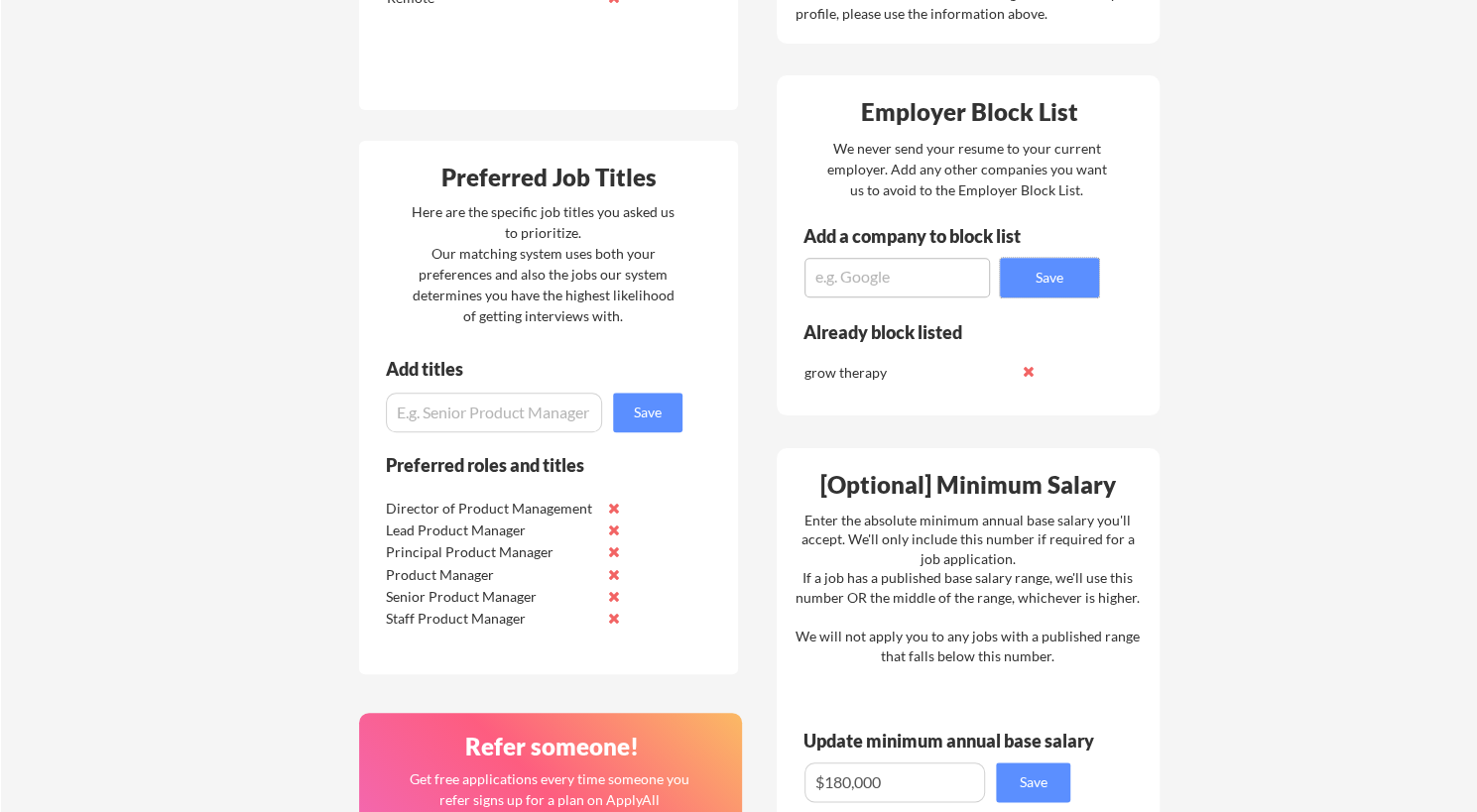 click at bounding box center (897, 278) 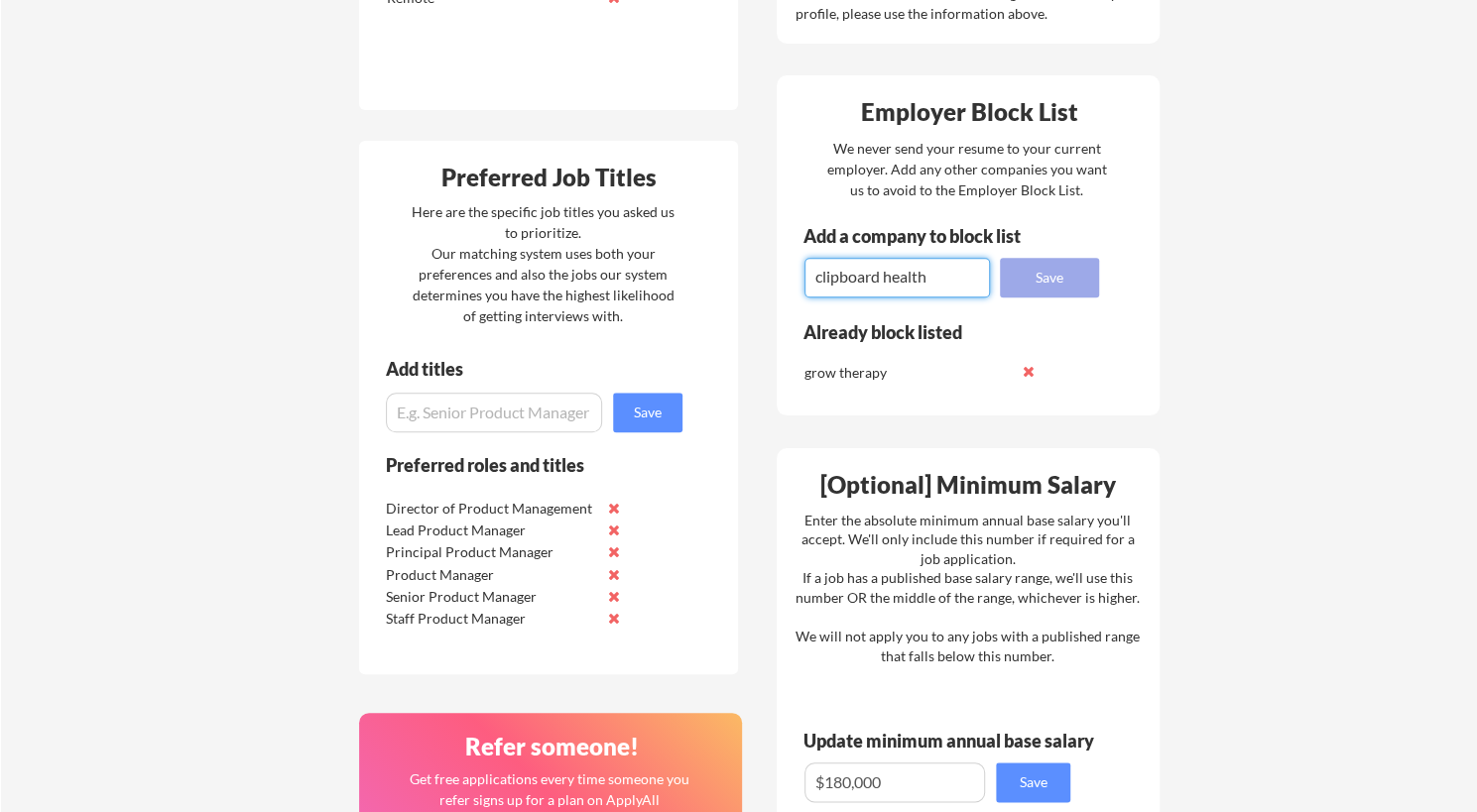 type on "clipboard health" 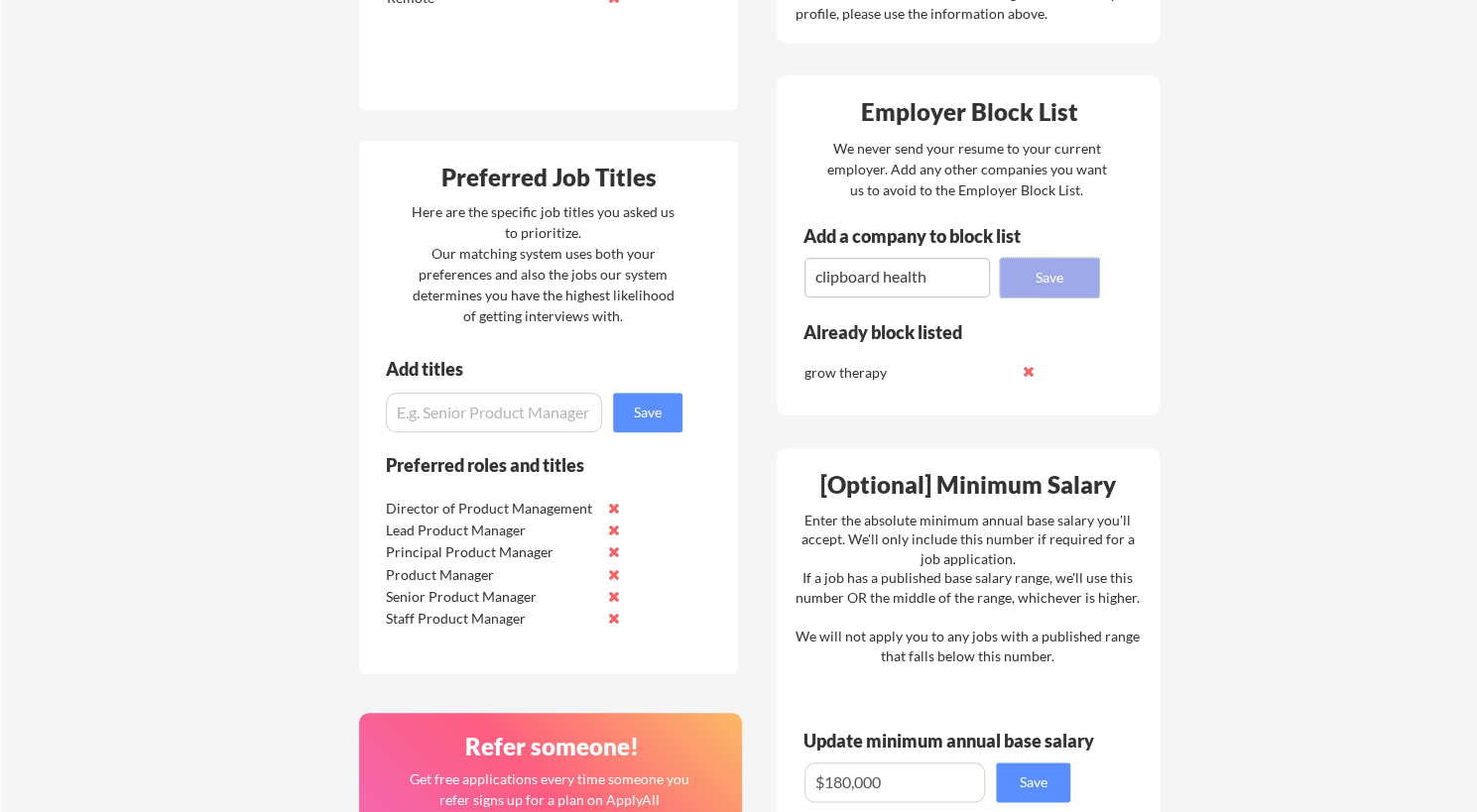 click on "Save" at bounding box center [1049, 278] 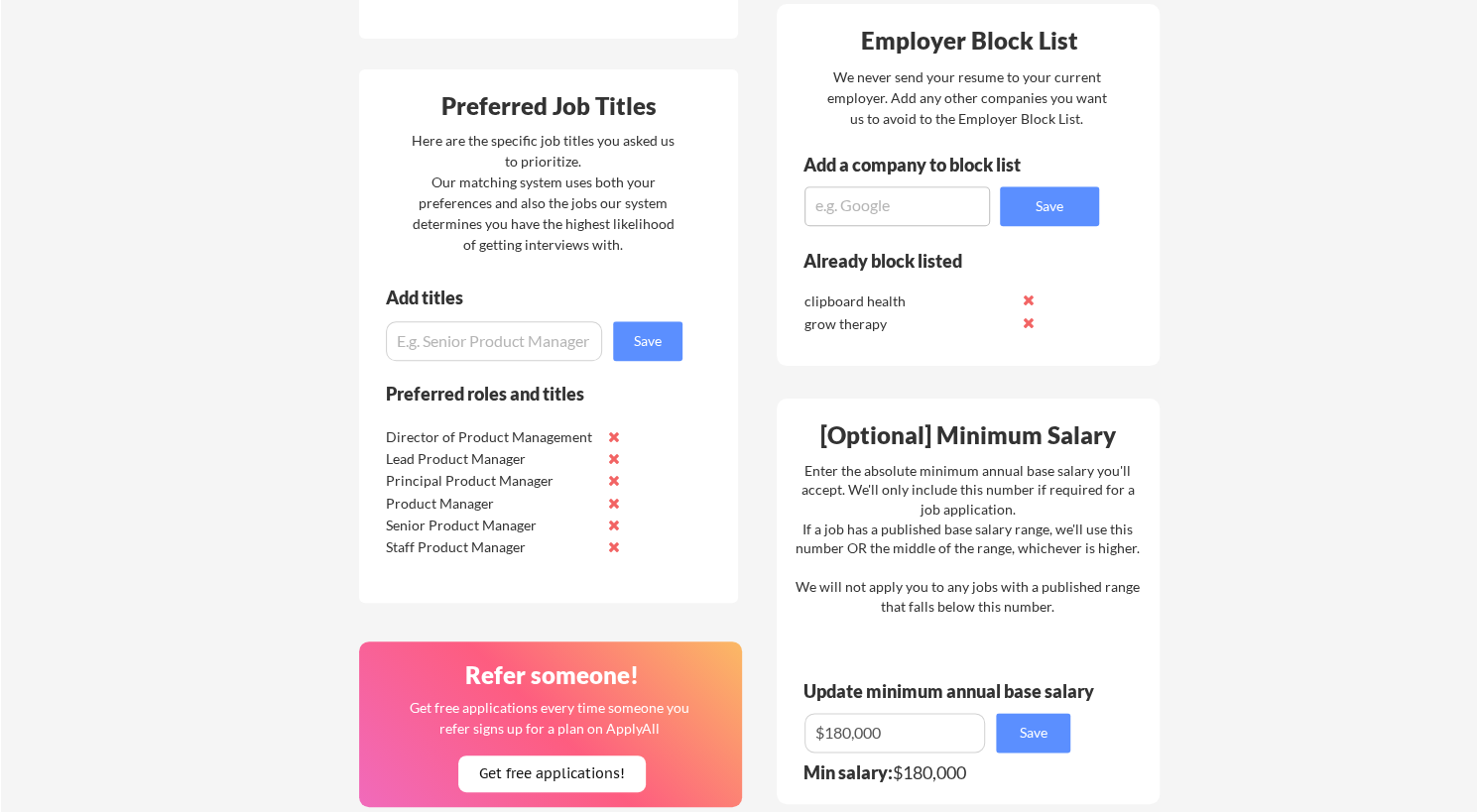 scroll, scrollTop: 948, scrollLeft: 0, axis: vertical 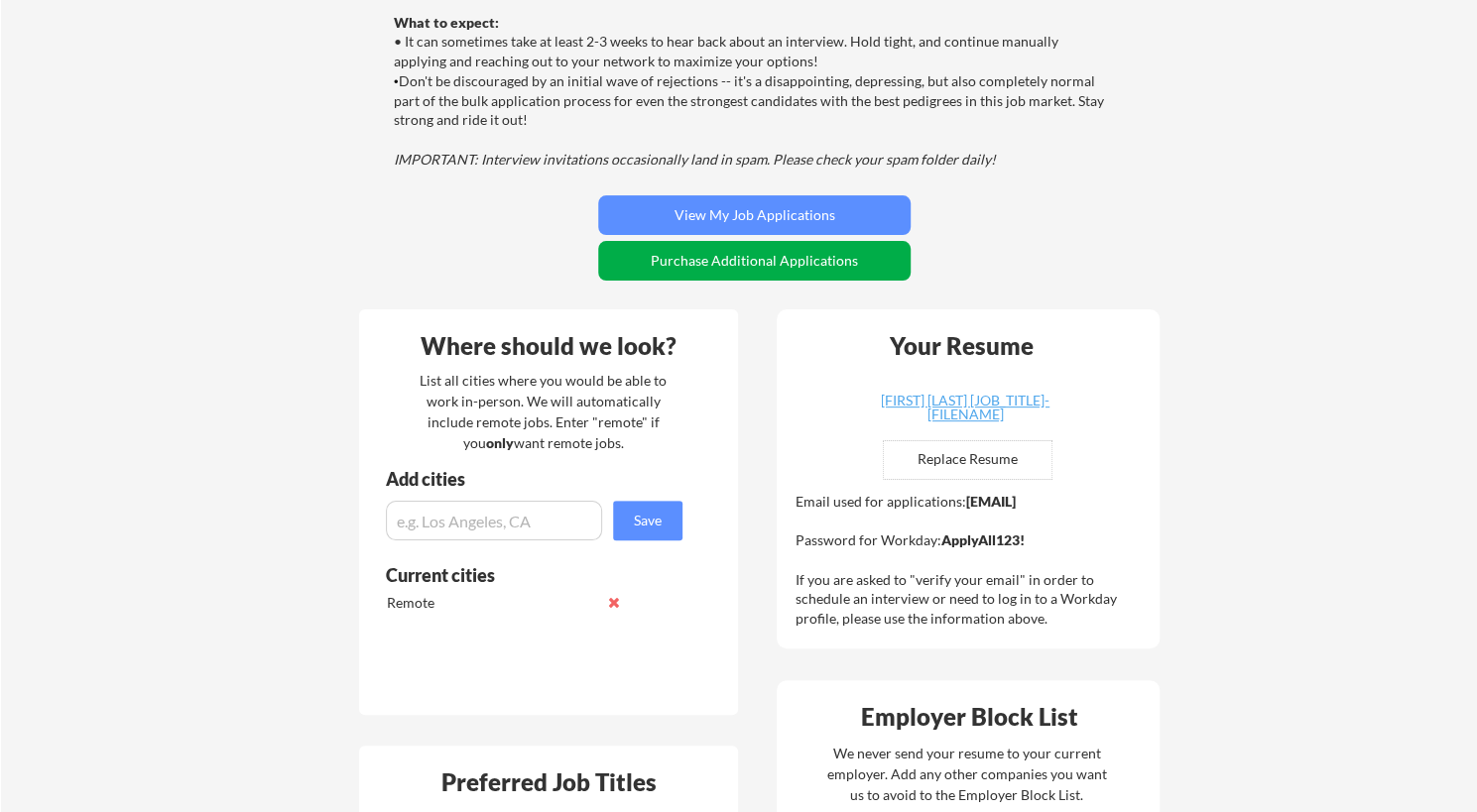 click on "Purchase Additional Applications" at bounding box center [754, 261] 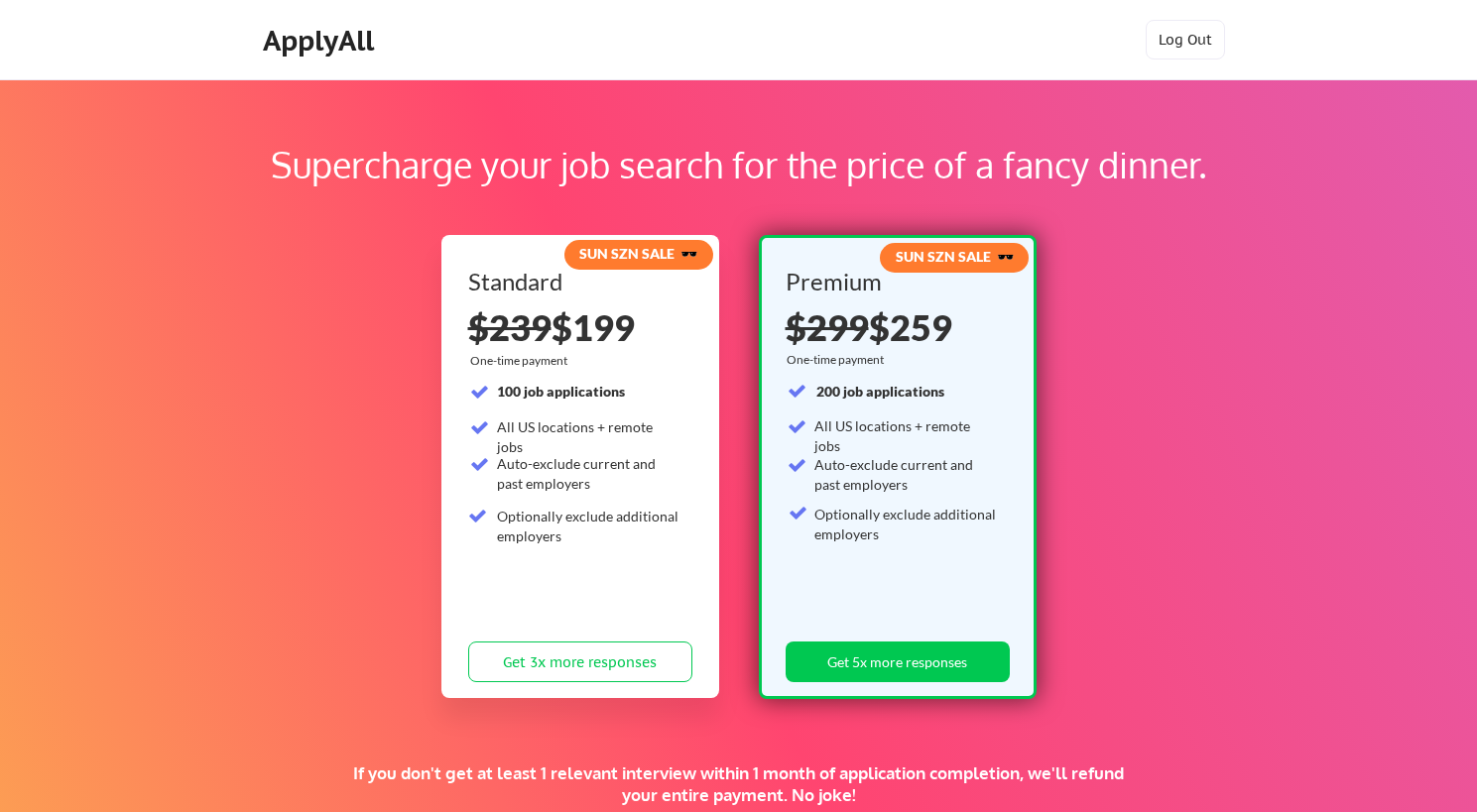 scroll, scrollTop: 0, scrollLeft: 0, axis: both 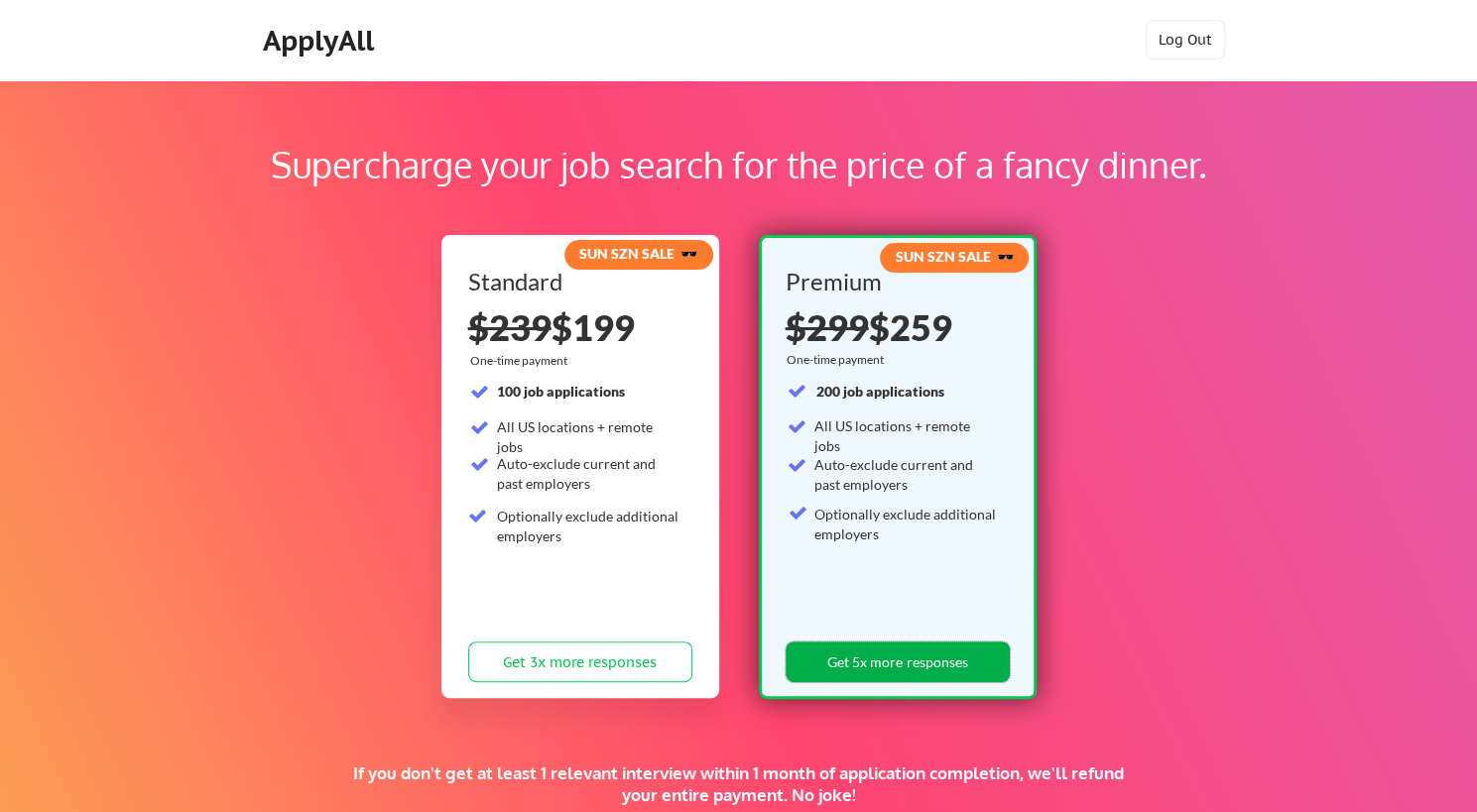 click on "Get 5x more responses" at bounding box center (898, 661) 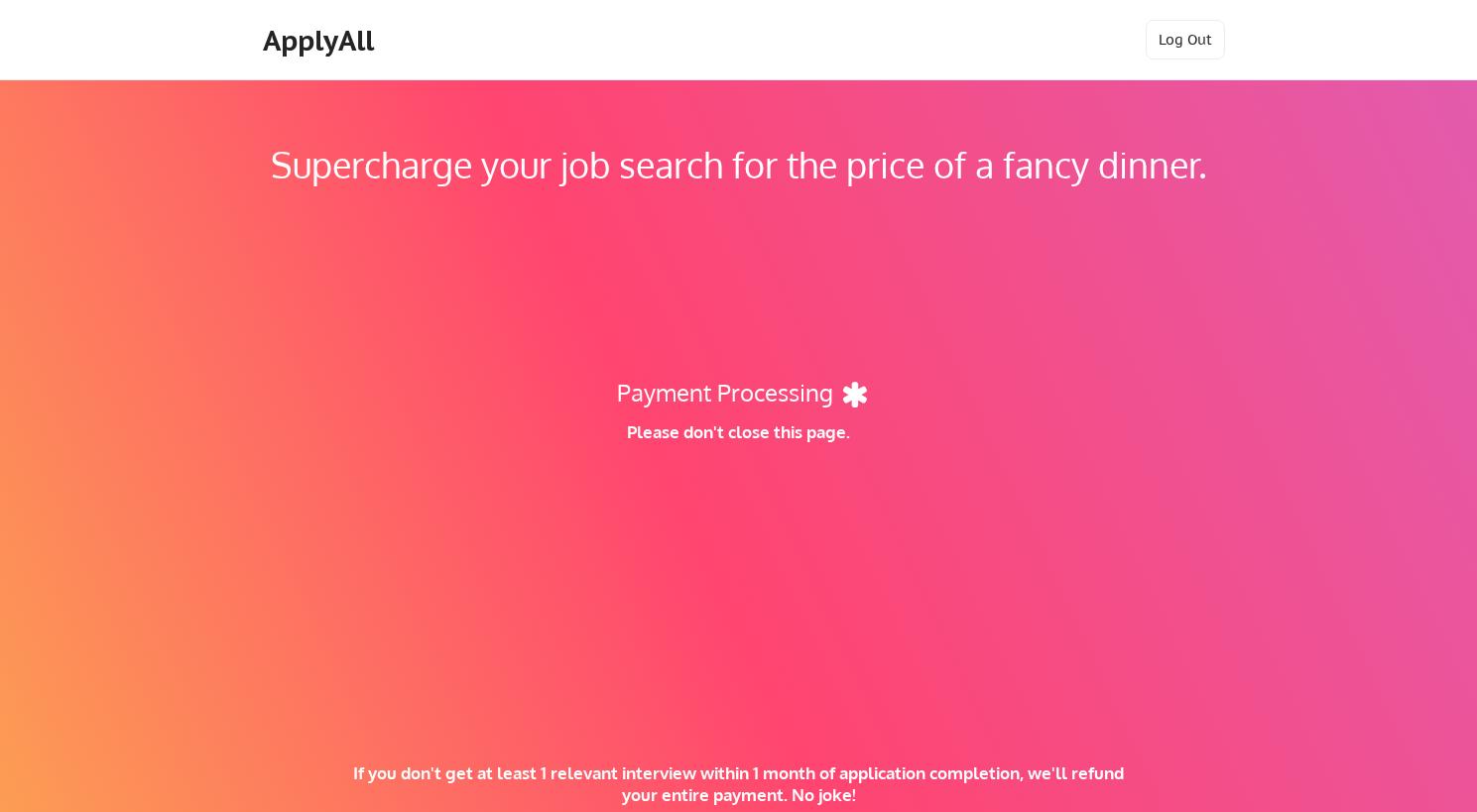 scroll, scrollTop: 0, scrollLeft: 0, axis: both 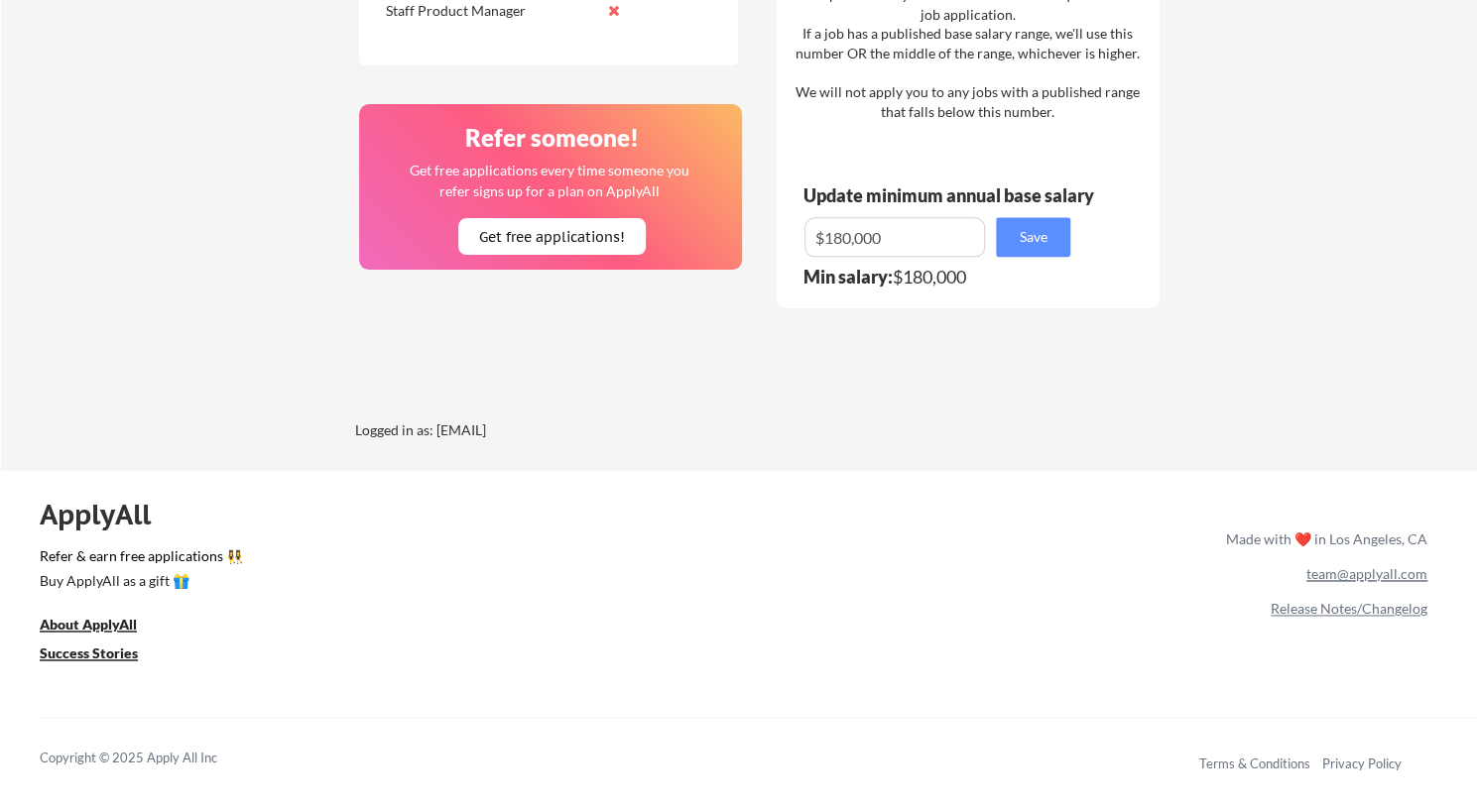 click on "team@applyall.com" at bounding box center (1367, 573) 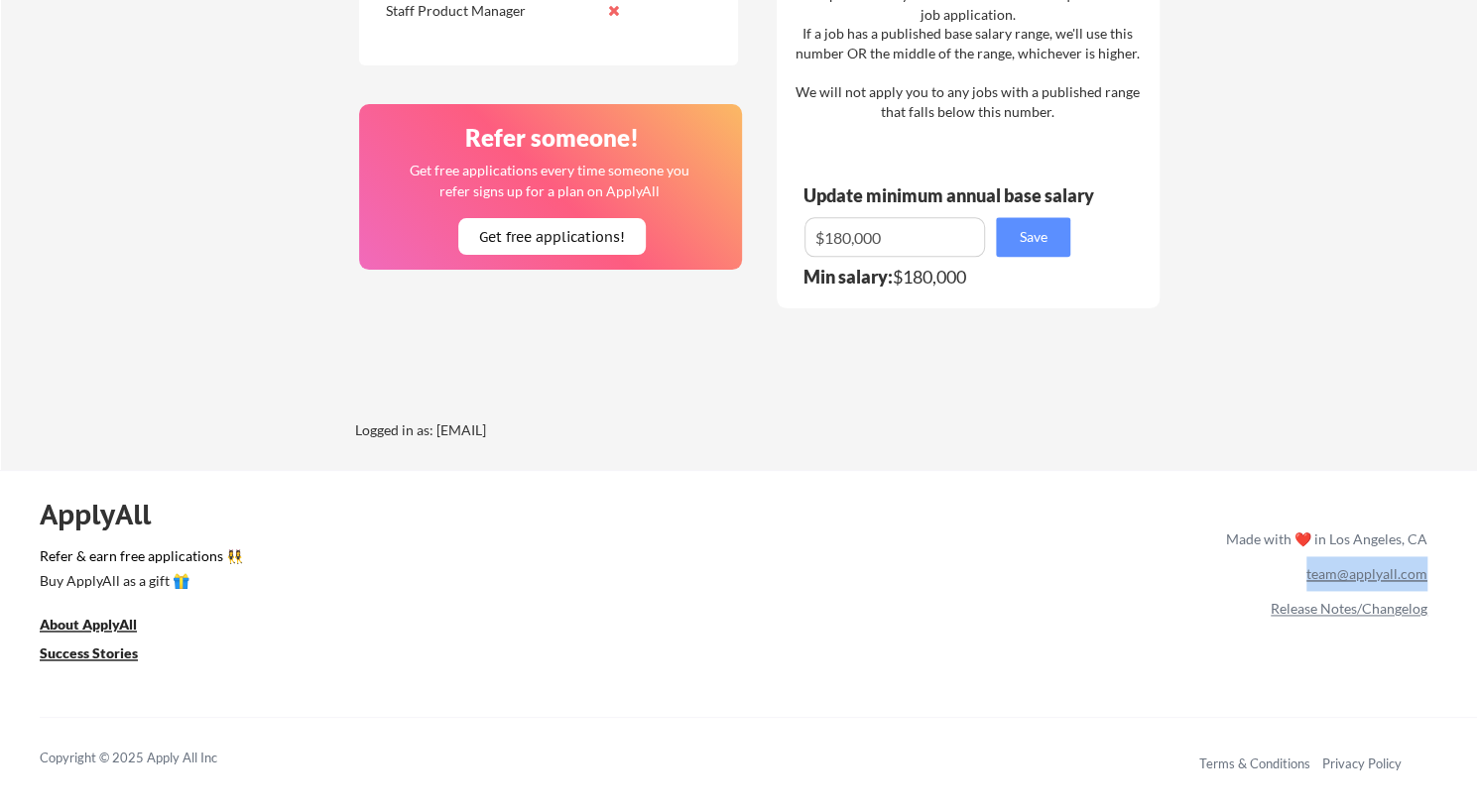drag, startPoint x: 1307, startPoint y: 568, endPoint x: 1422, endPoint y: 578, distance: 115.43396 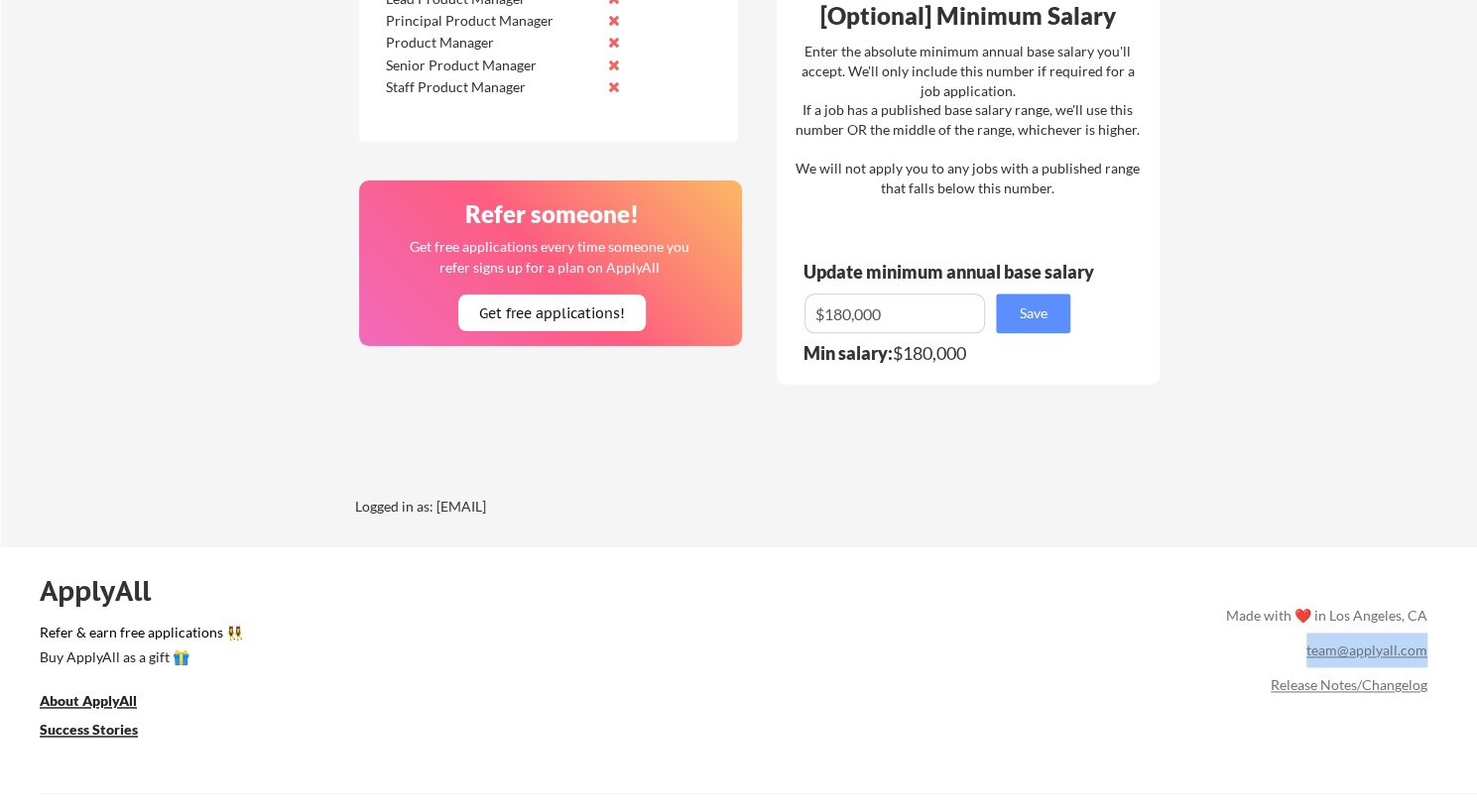 scroll, scrollTop: 1364, scrollLeft: 0, axis: vertical 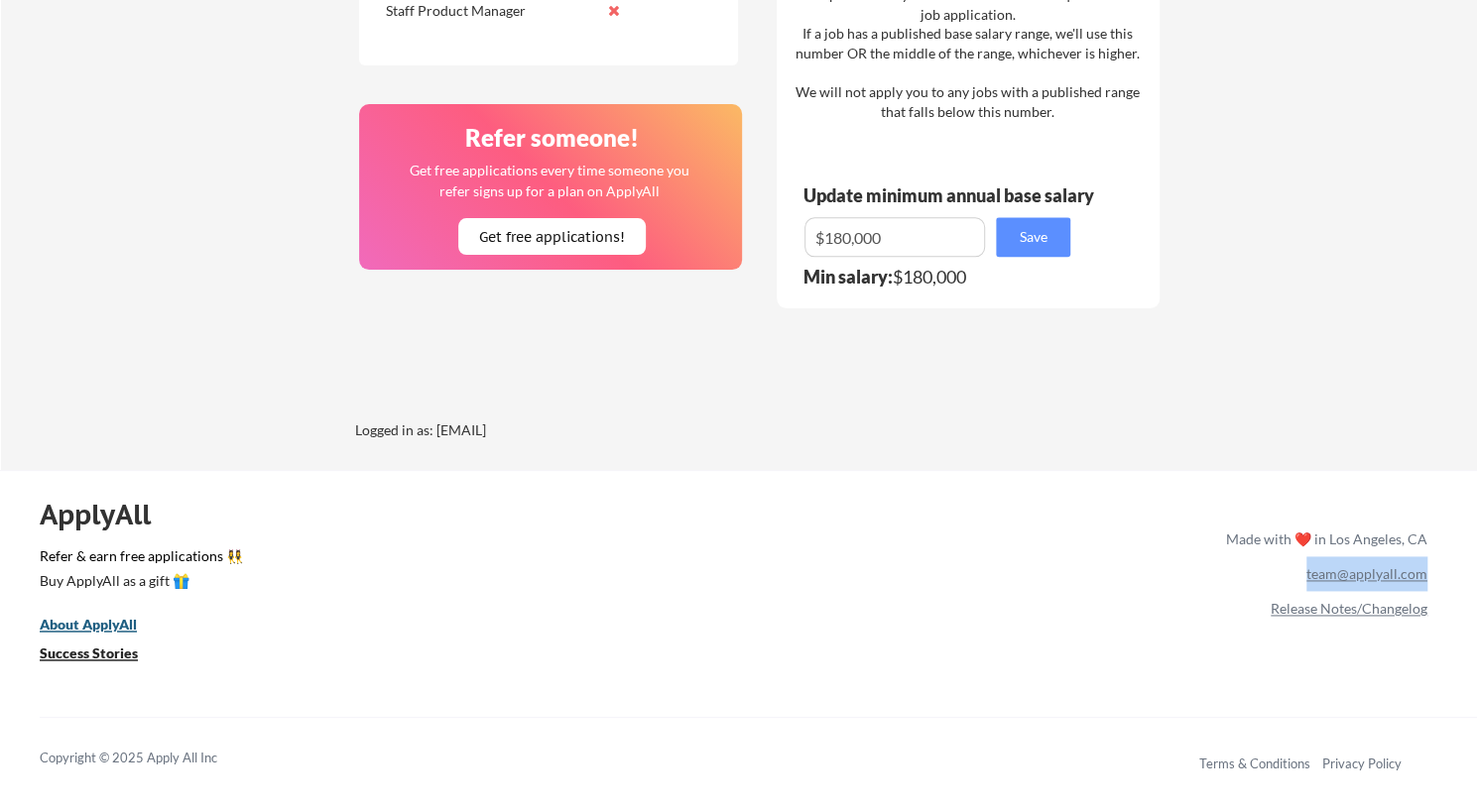 click on "About ApplyAll" at bounding box center (88, 624) 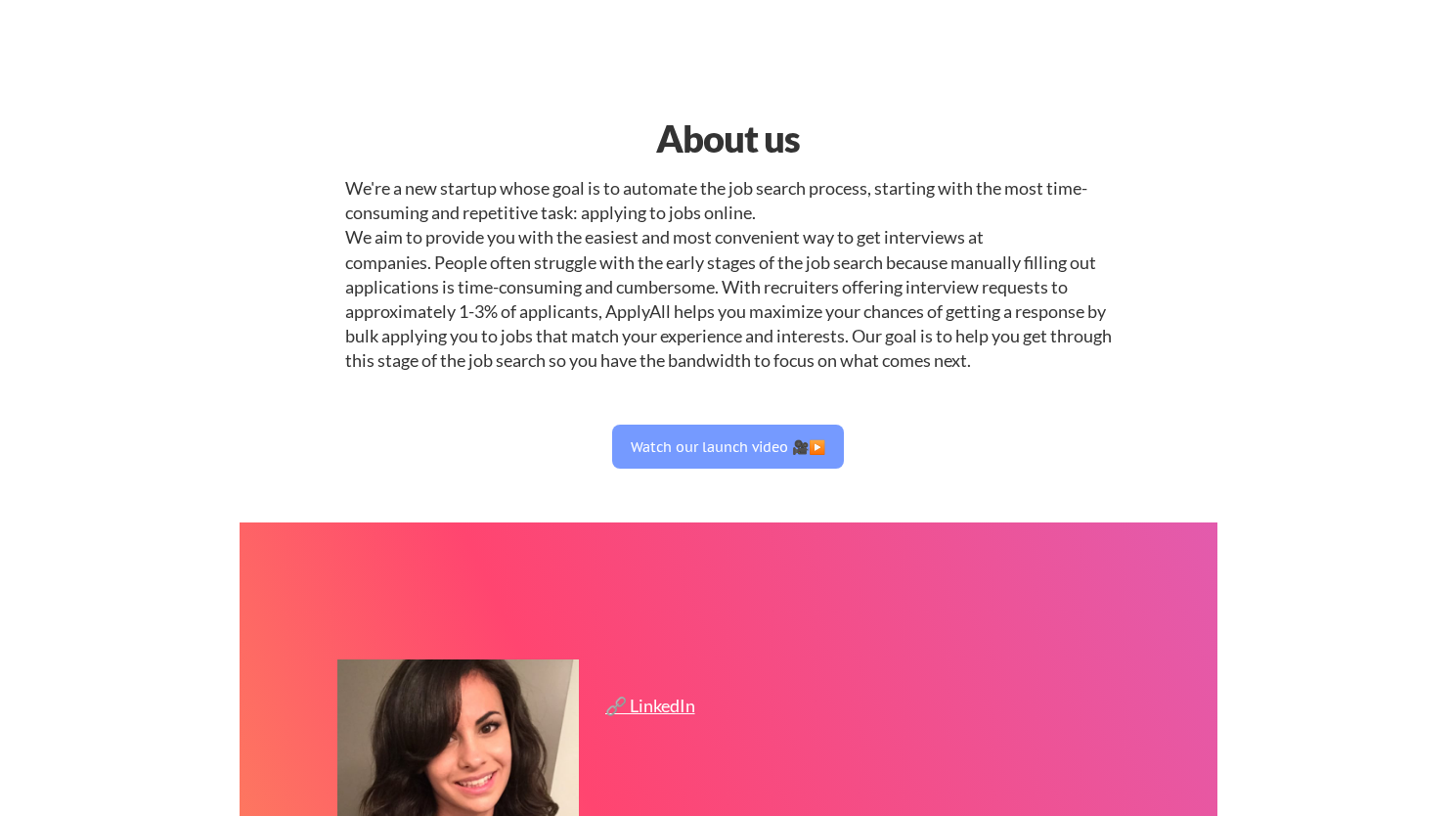 select on ""product"" 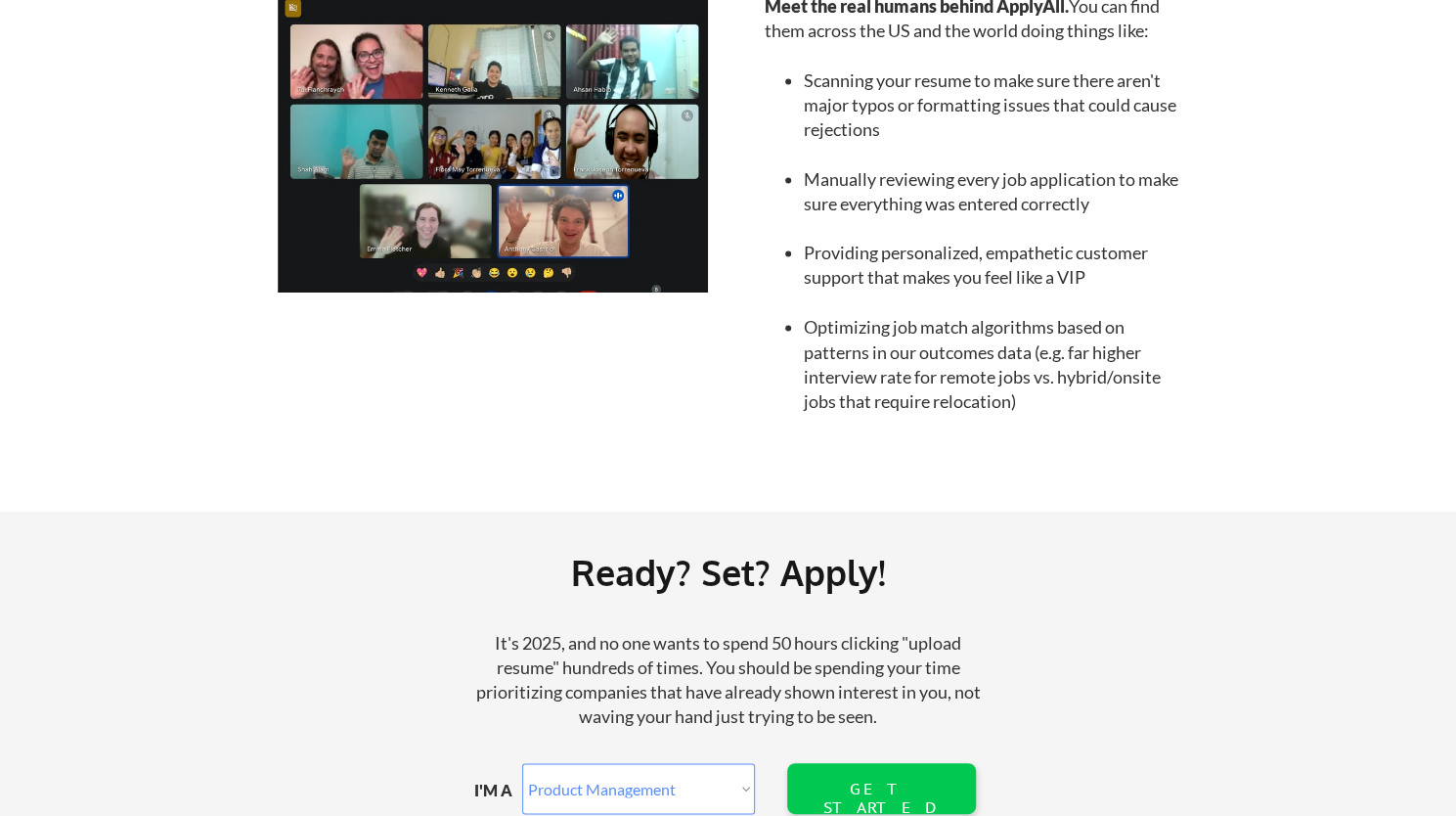scroll, scrollTop: 2229, scrollLeft: 0, axis: vertical 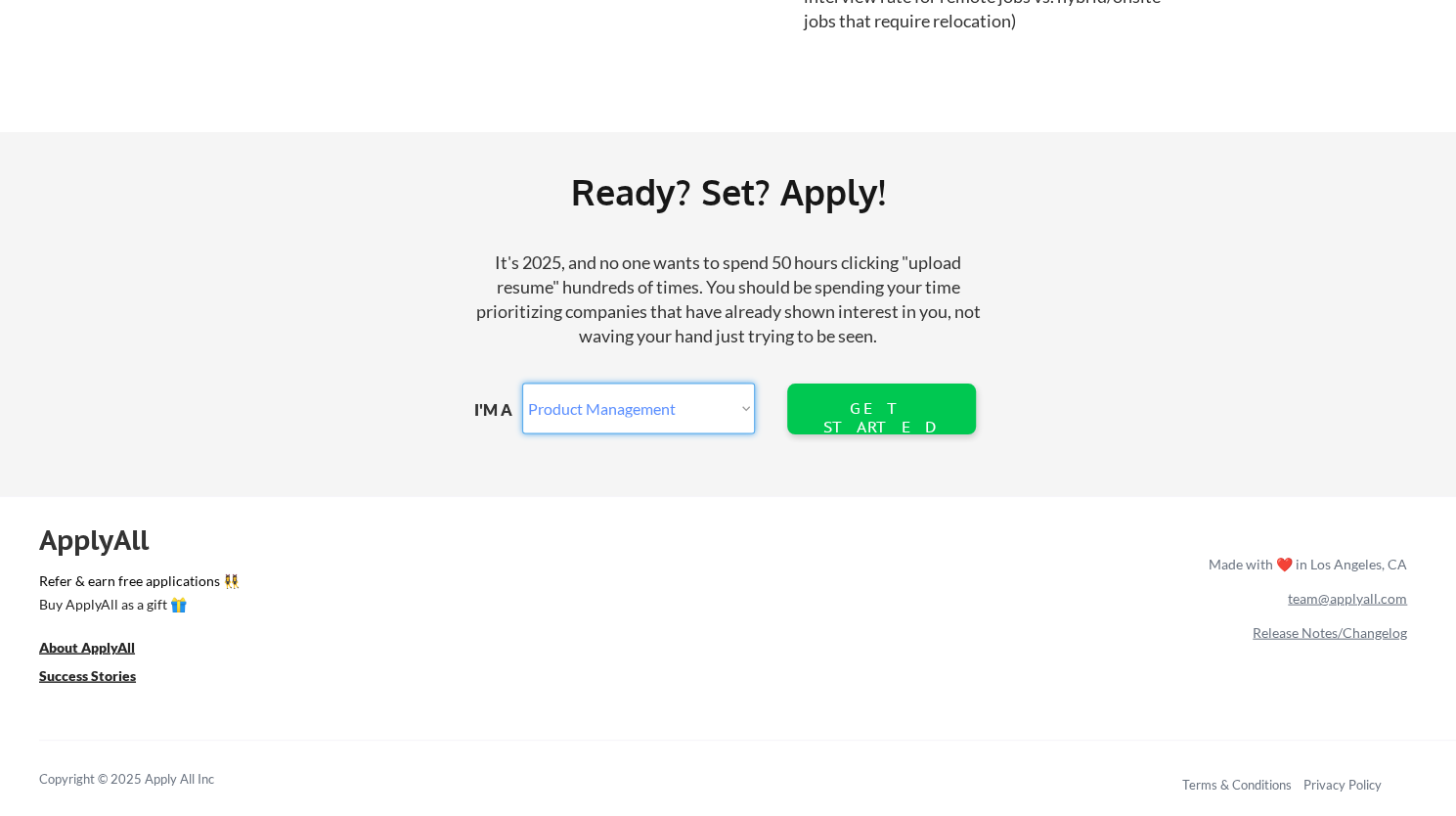 click on "Marketer Software Engineering Product Management Customer Success Sales UI/UX/Product Design Technical Project/Program Mgmt Marketing & Growth Data HR/Recruiting IT/Cybersecurity Tech Finance/Ops/Strategy Customer Support Other Function" at bounding box center (639, 409) 